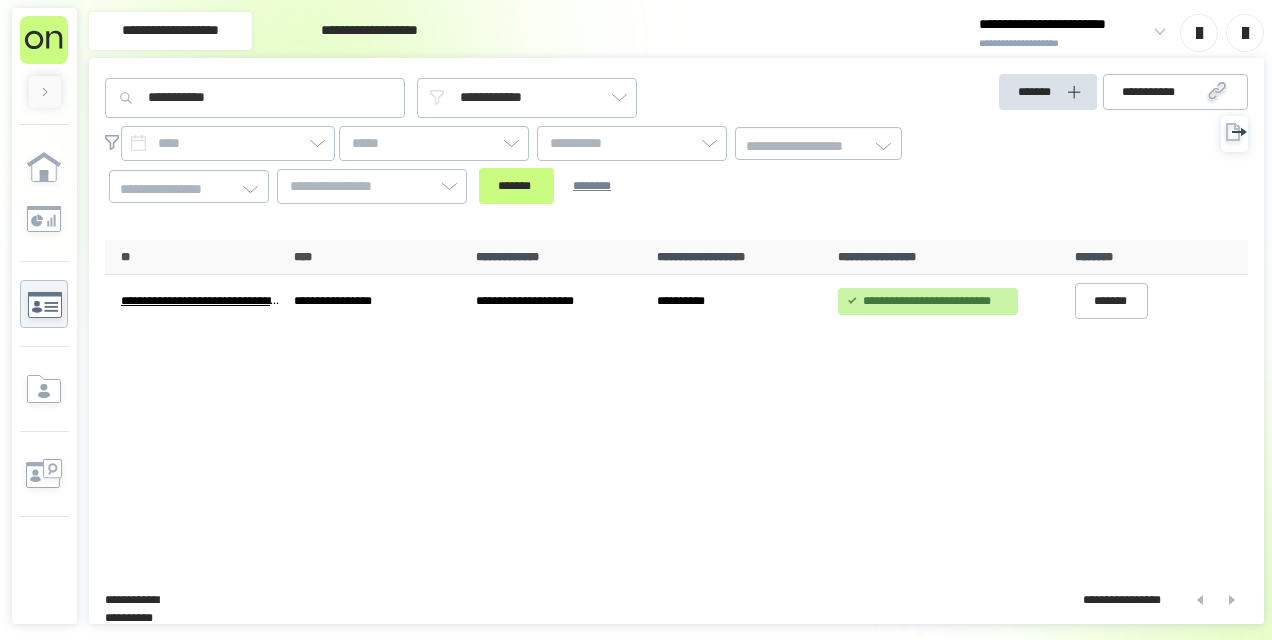 scroll, scrollTop: 0, scrollLeft: 0, axis: both 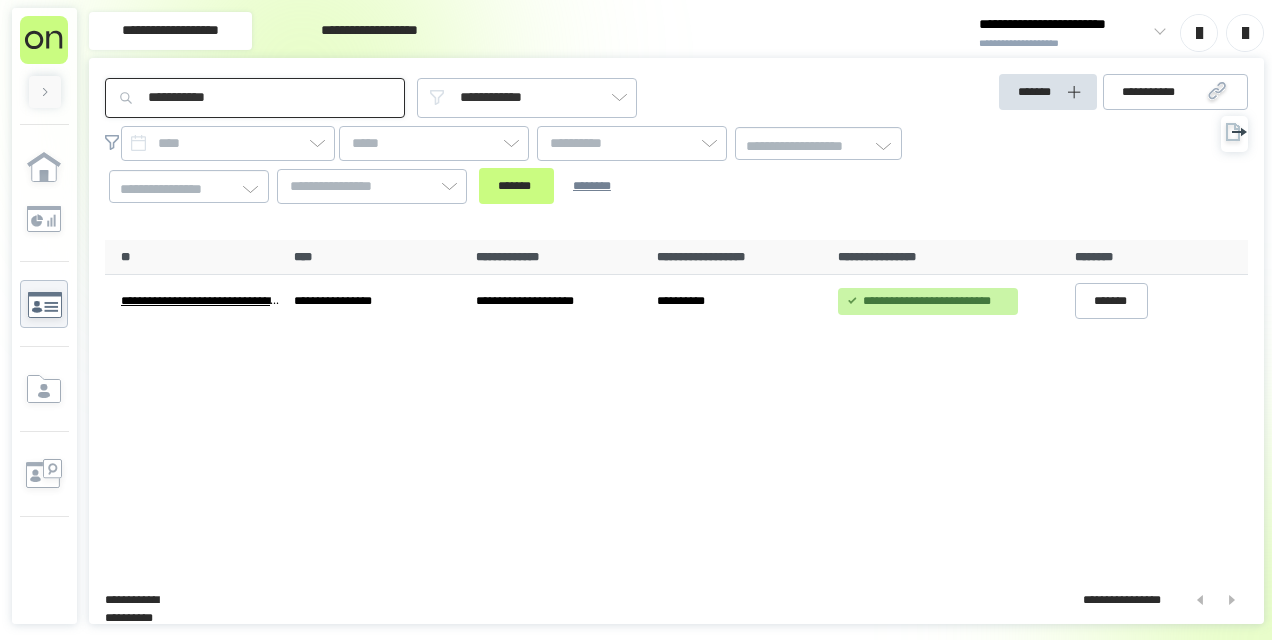 drag, startPoint x: 300, startPoint y: 94, endPoint x: 58, endPoint y: 96, distance: 242.00827 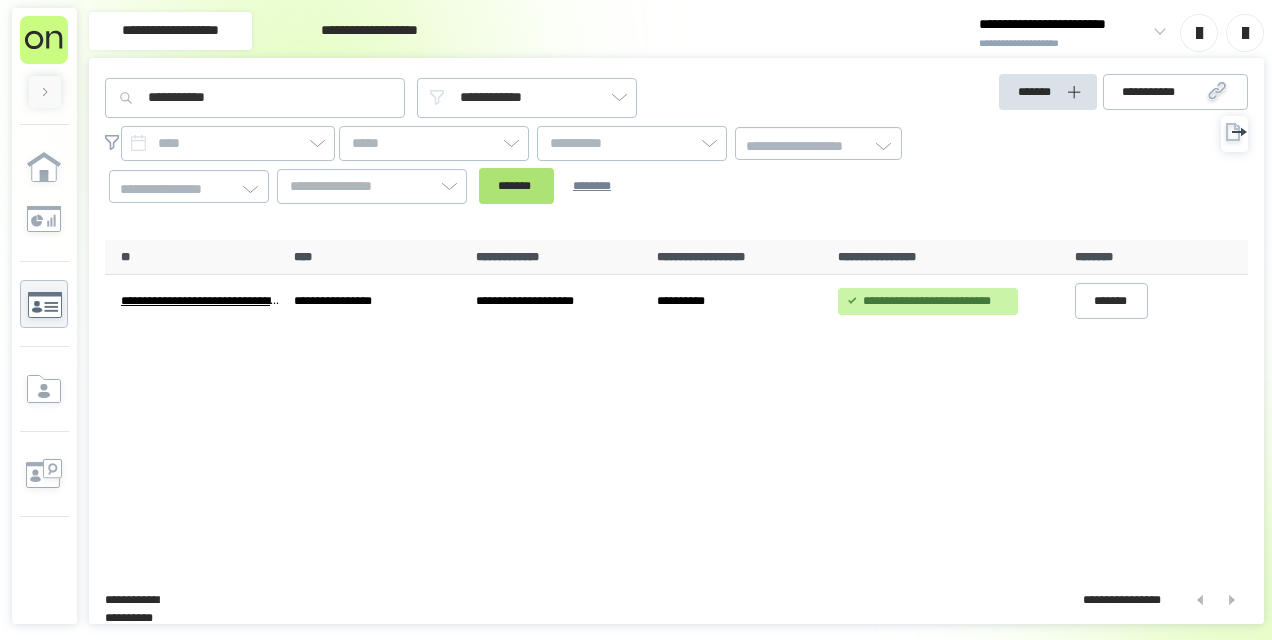 click on "*******" at bounding box center (516, 186) 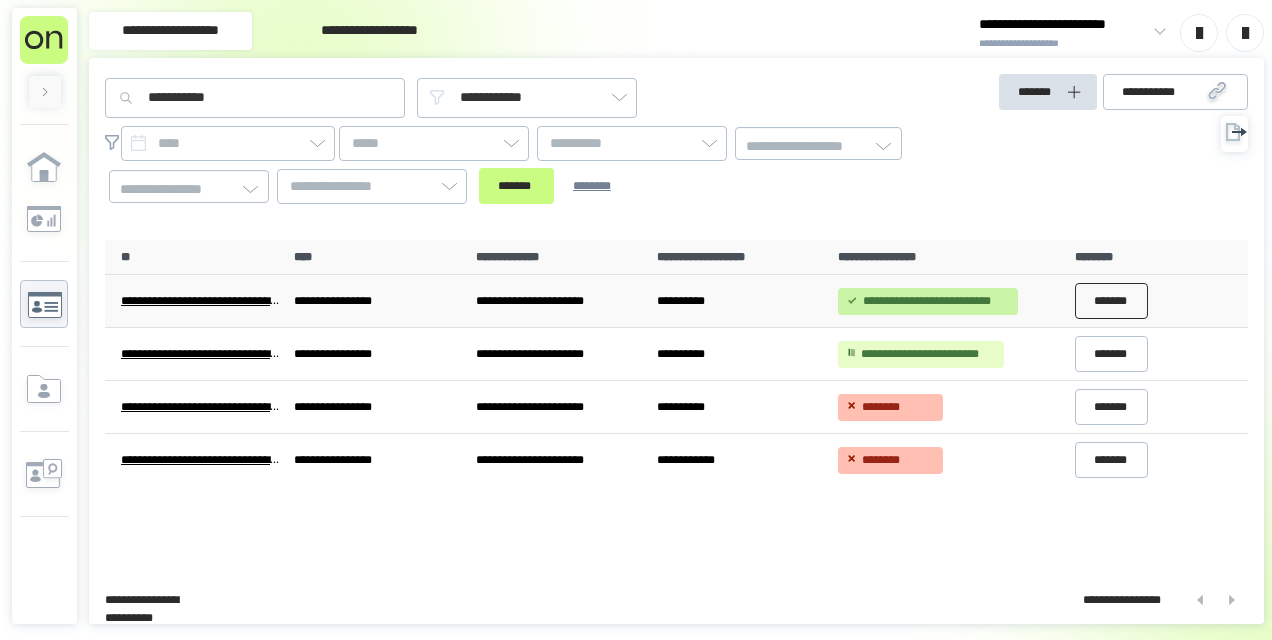 click on "*******" at bounding box center [1112, 301] 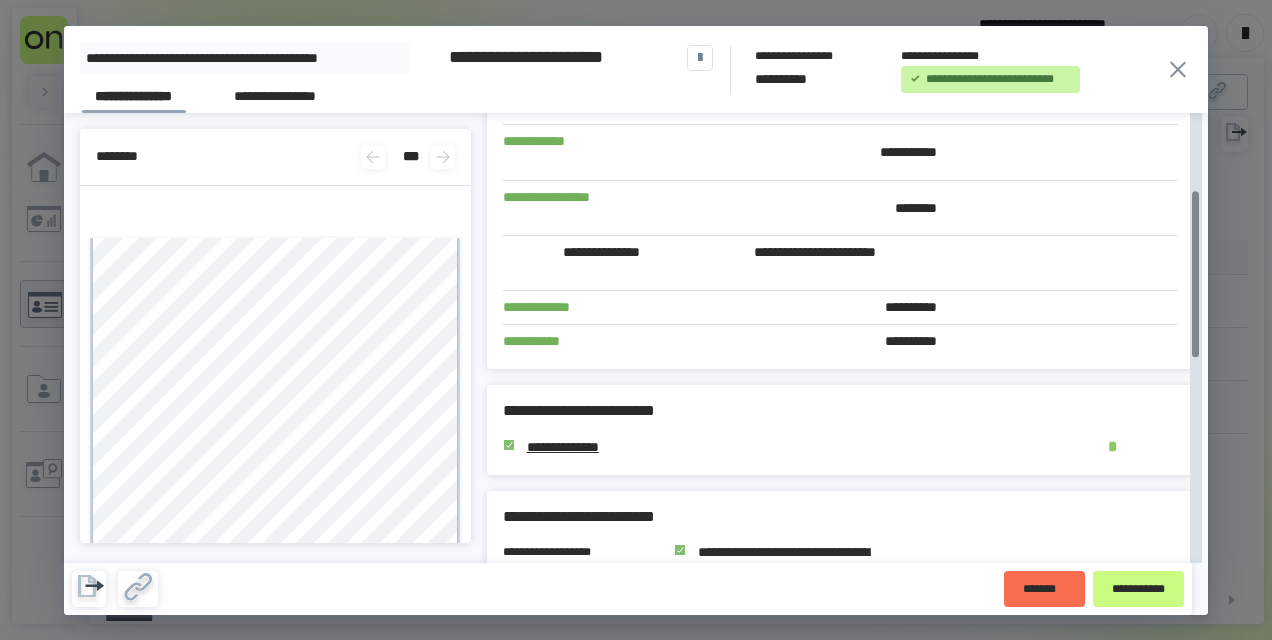 scroll, scrollTop: 300, scrollLeft: 0, axis: vertical 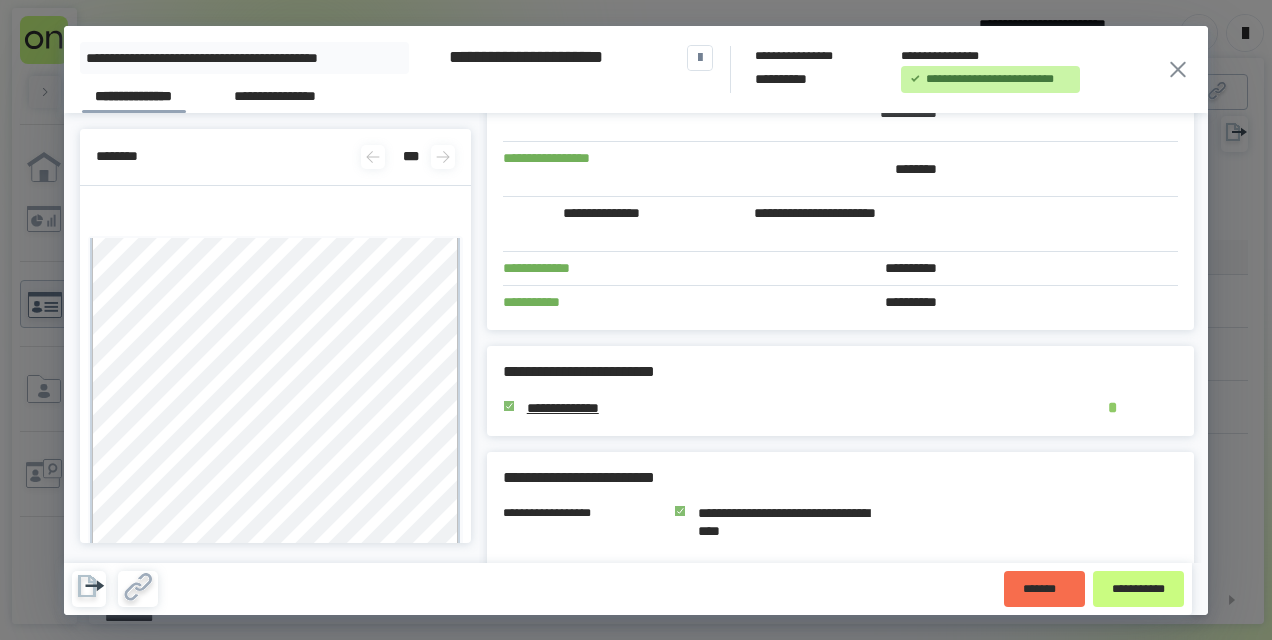 click 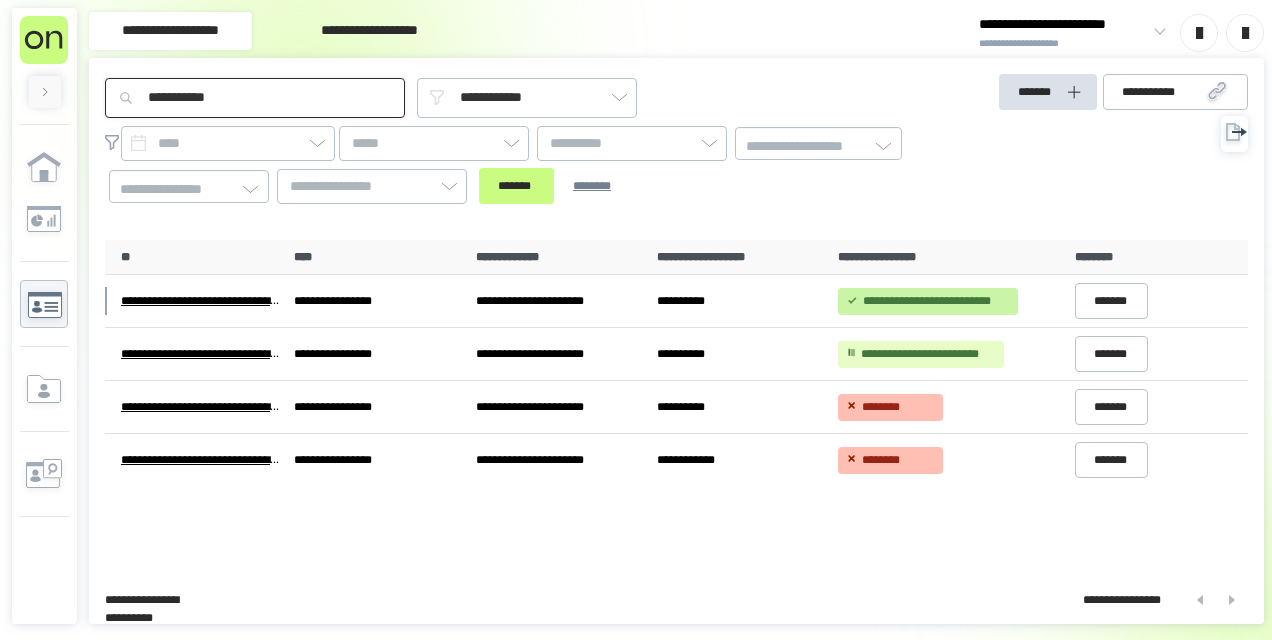 drag, startPoint x: 282, startPoint y: 94, endPoint x: 94, endPoint y: 83, distance: 188.32153 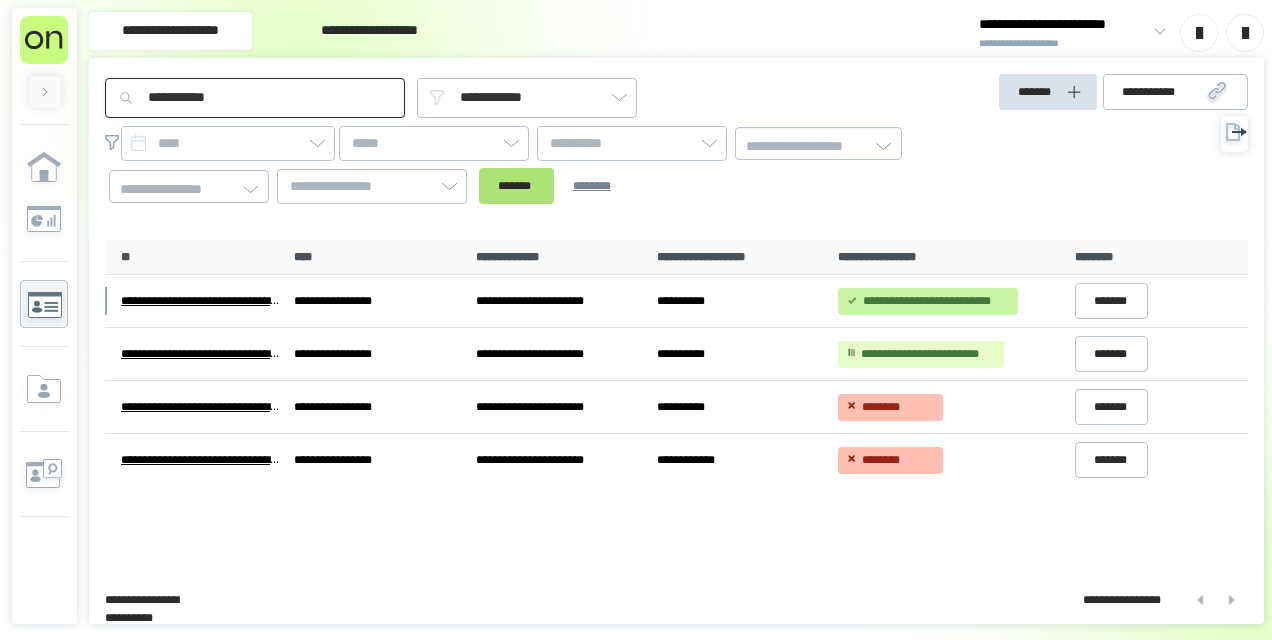 type on "**********" 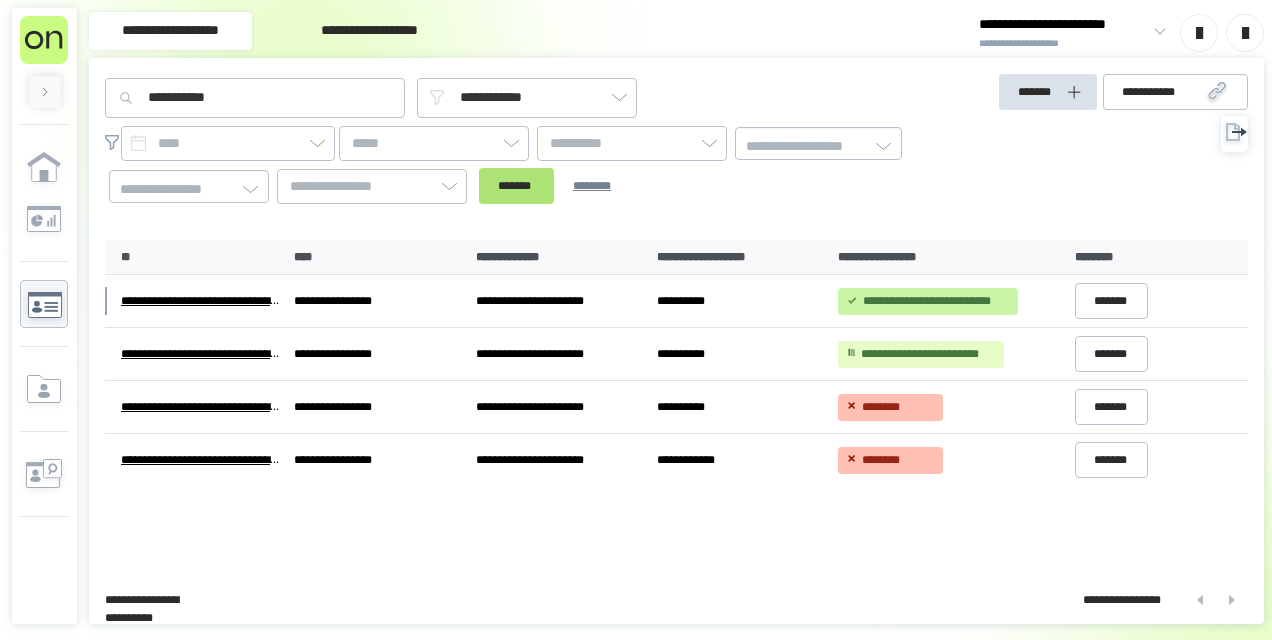 click on "*******" at bounding box center [516, 186] 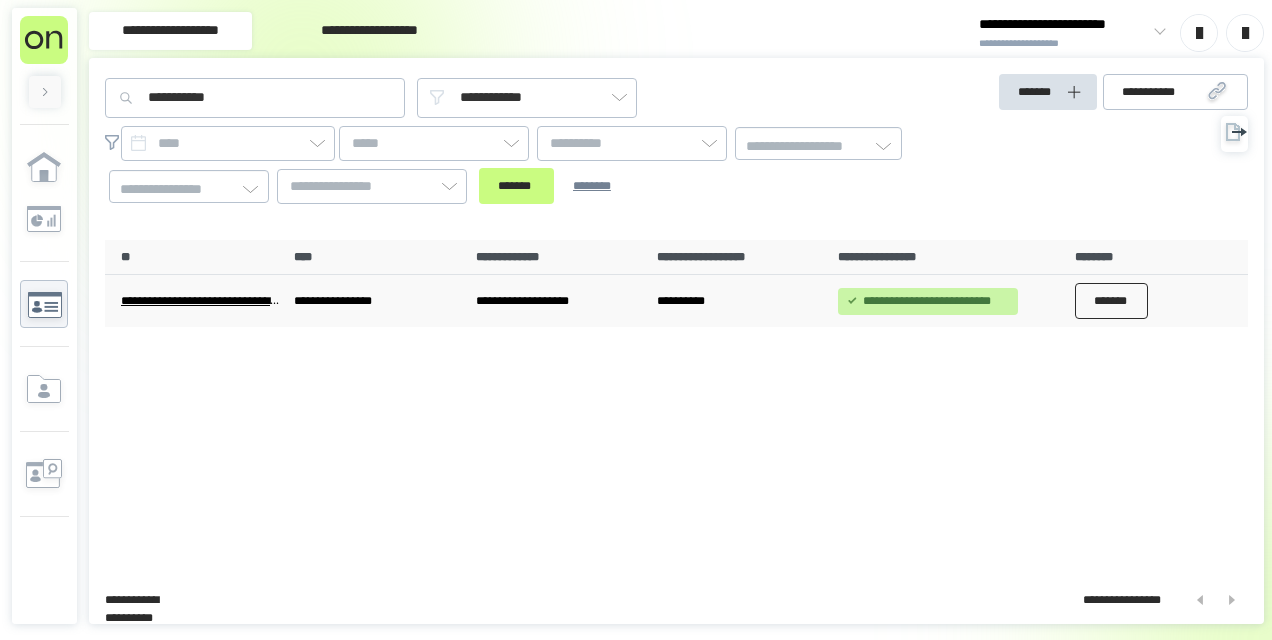 click on "*******" at bounding box center (1112, 301) 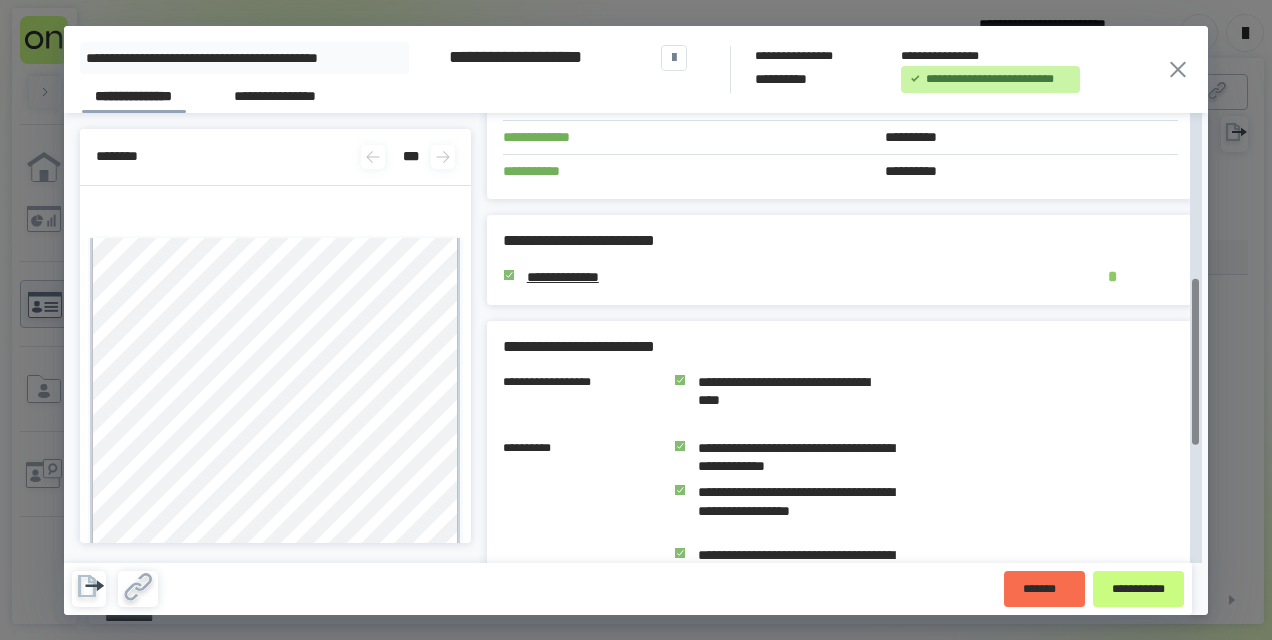 scroll, scrollTop: 456, scrollLeft: 0, axis: vertical 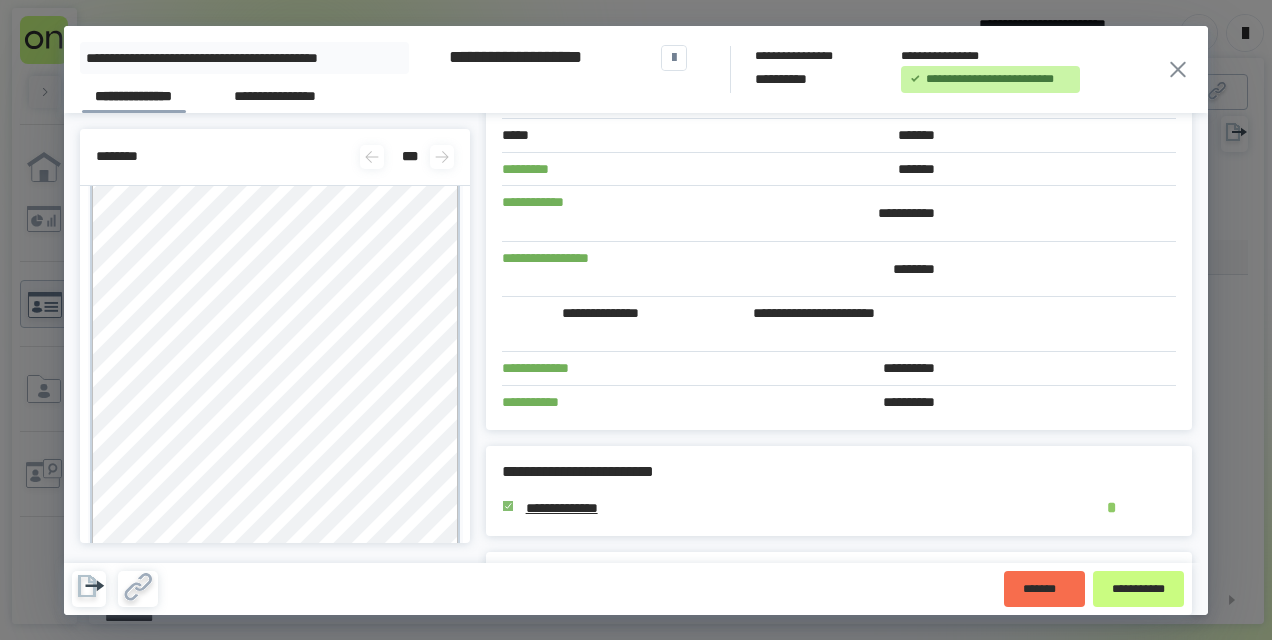 click 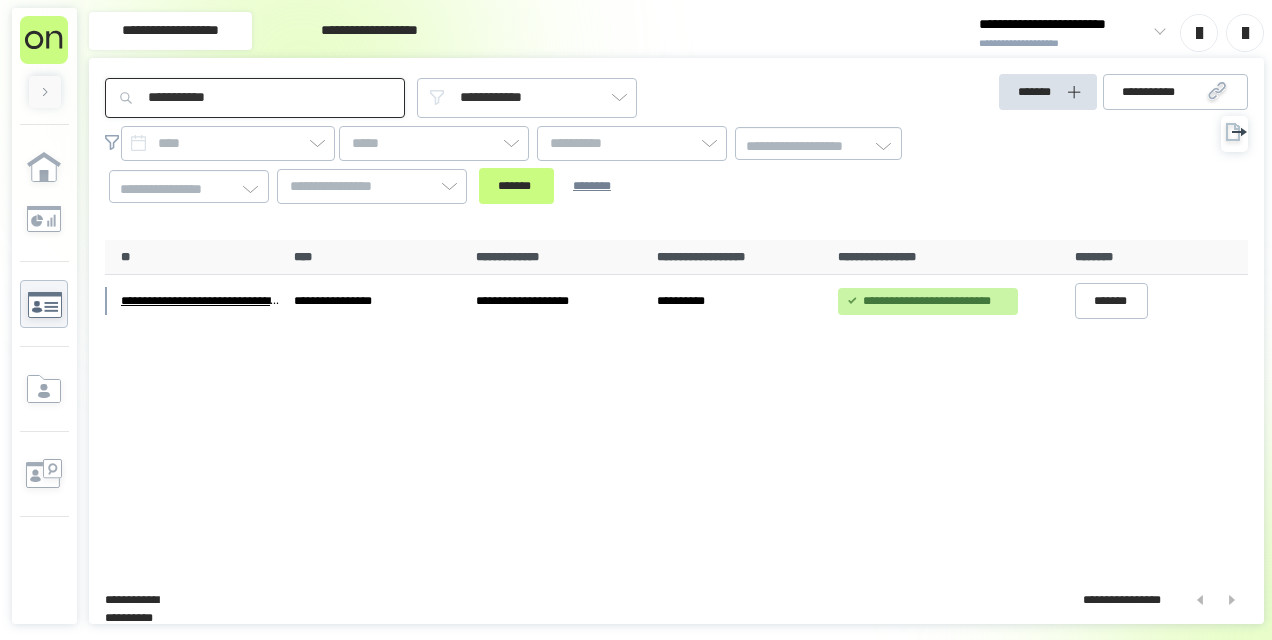drag, startPoint x: 287, startPoint y: 94, endPoint x: 50, endPoint y: 93, distance: 237.0021 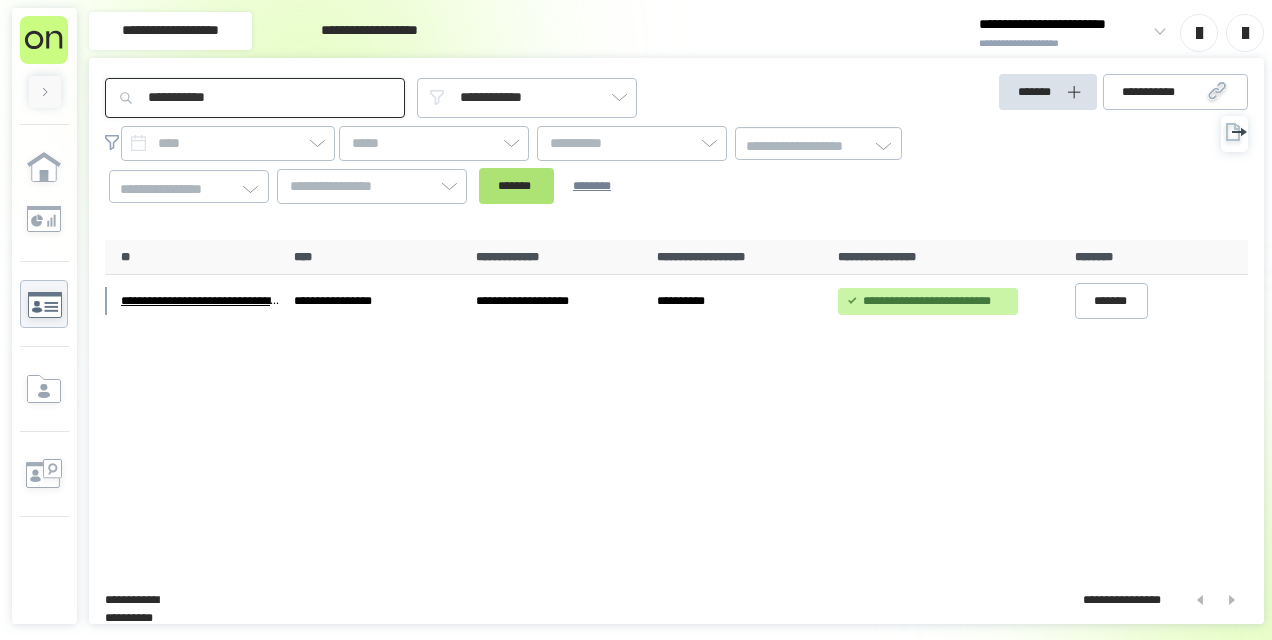 type on "**********" 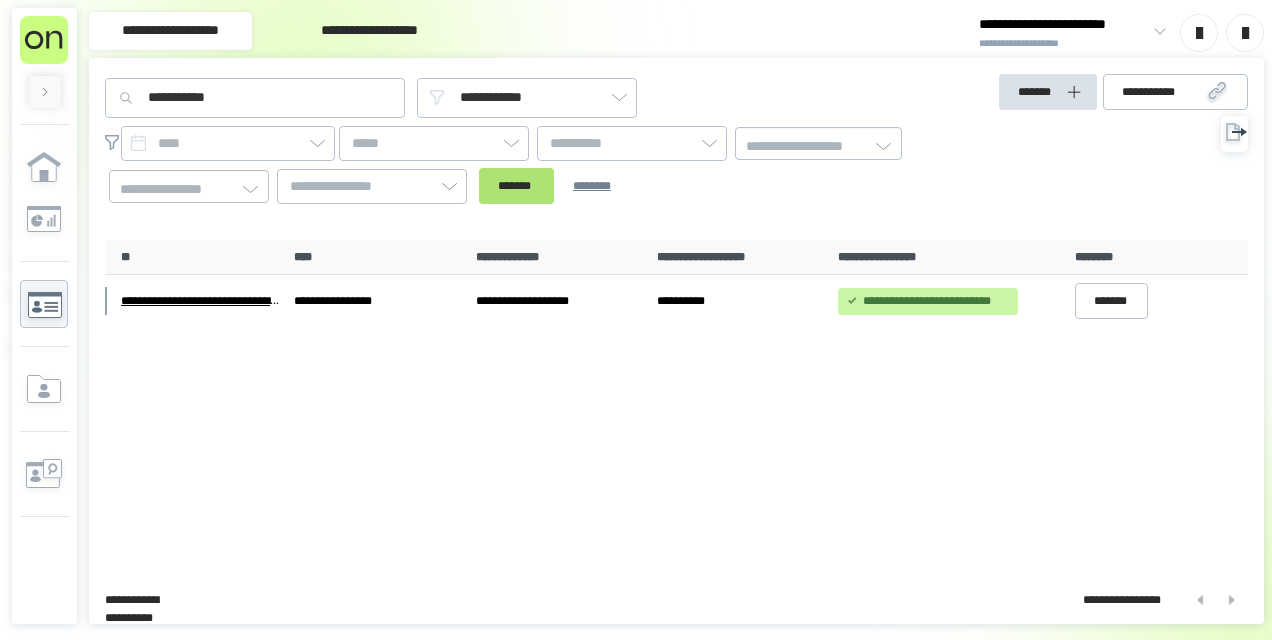 click on "*******" at bounding box center (516, 186) 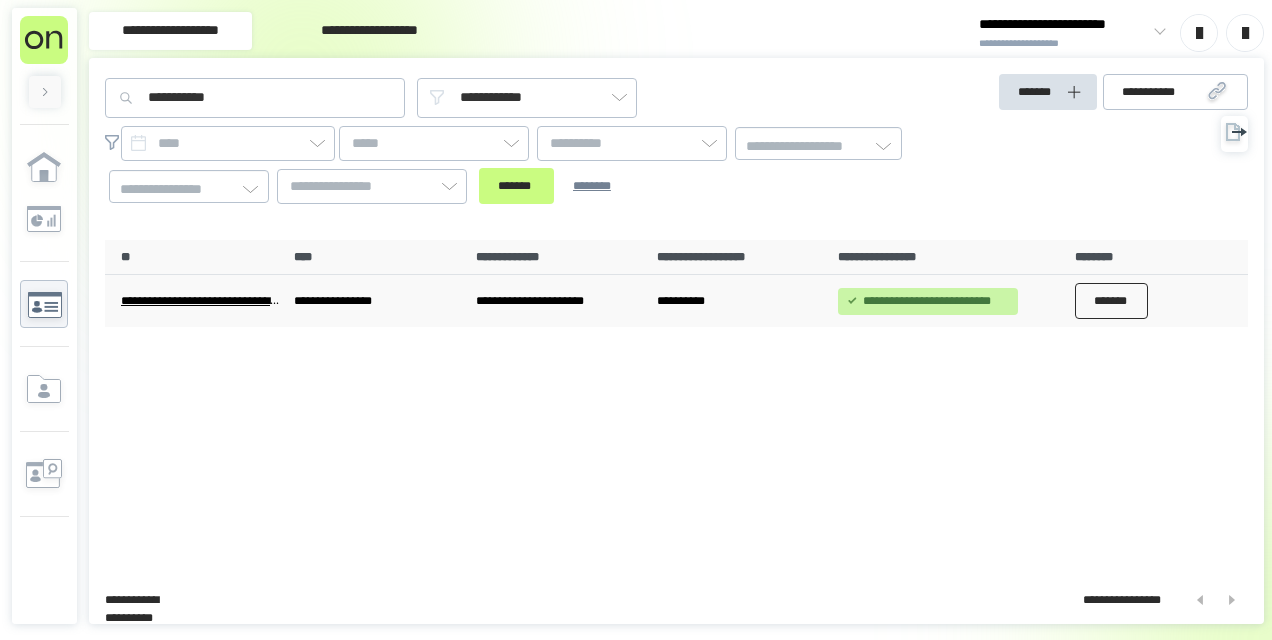 click on "*******" at bounding box center [1112, 301] 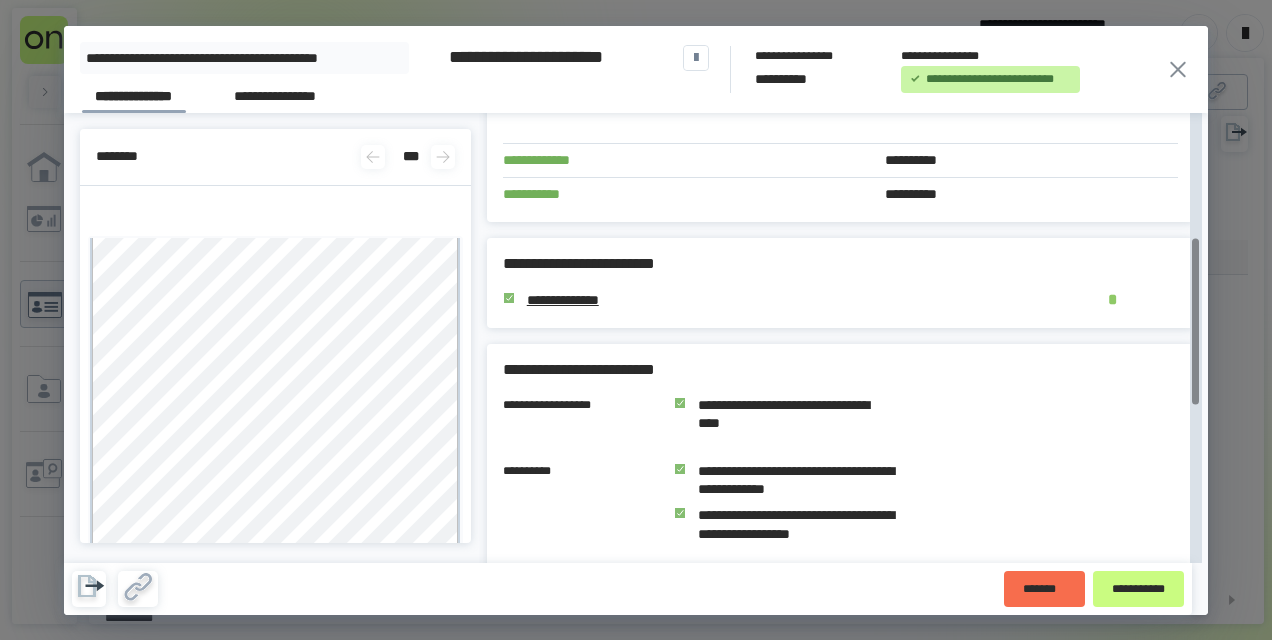 scroll, scrollTop: 300, scrollLeft: 0, axis: vertical 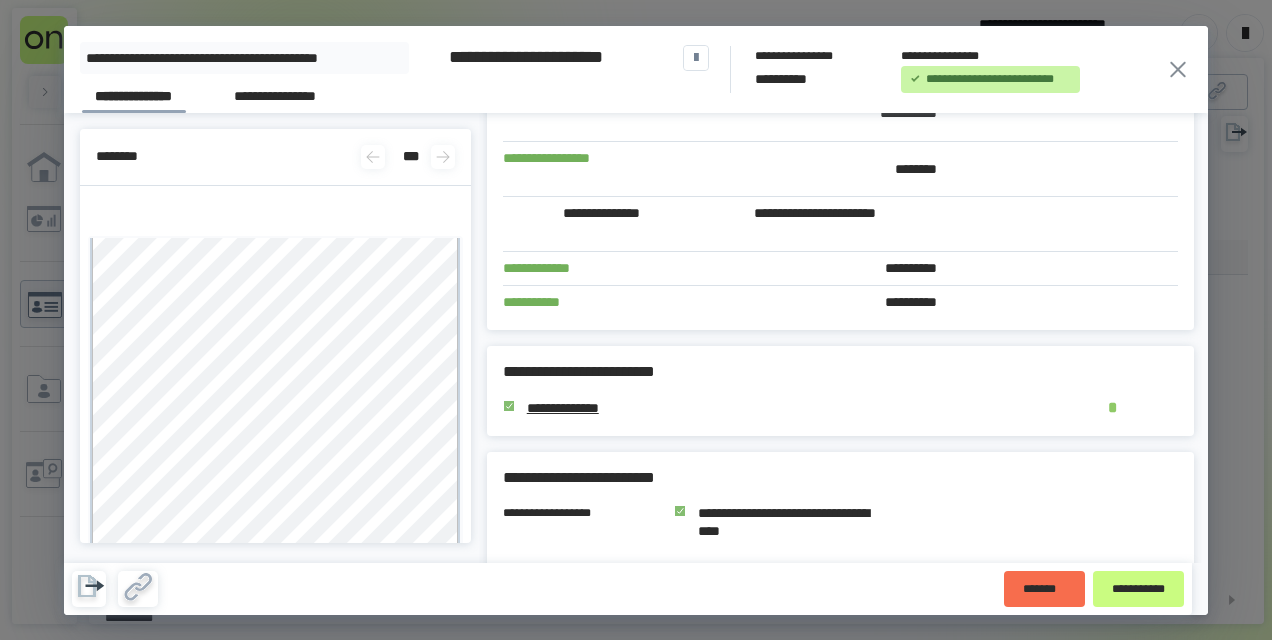click 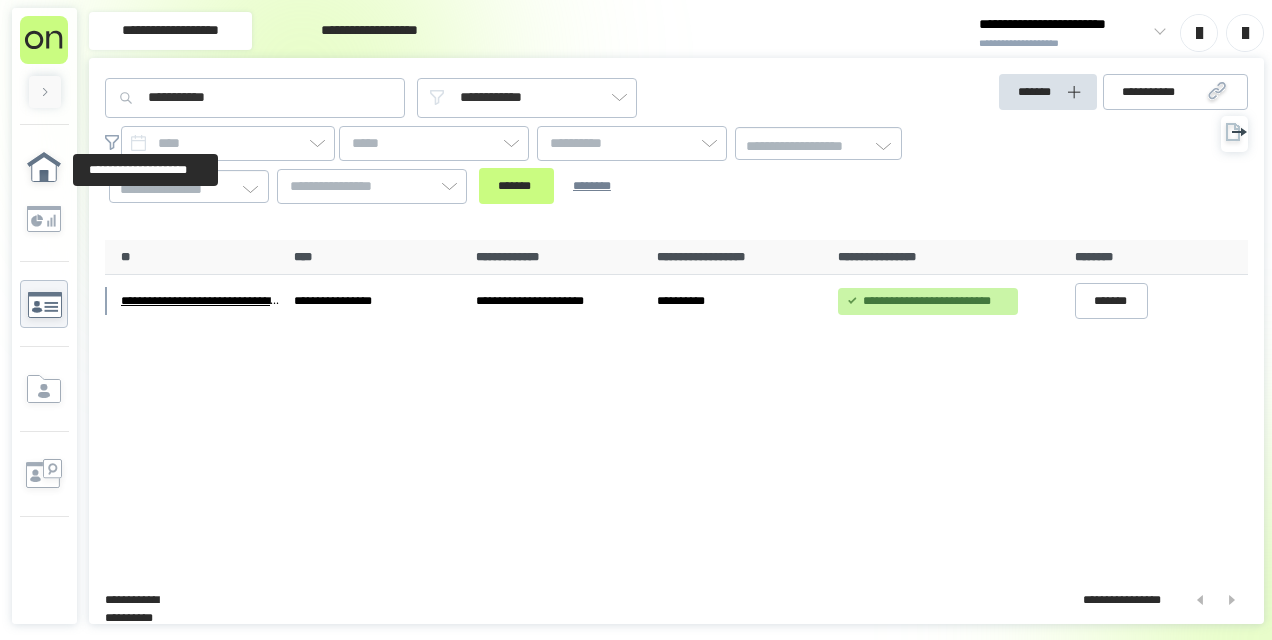 click 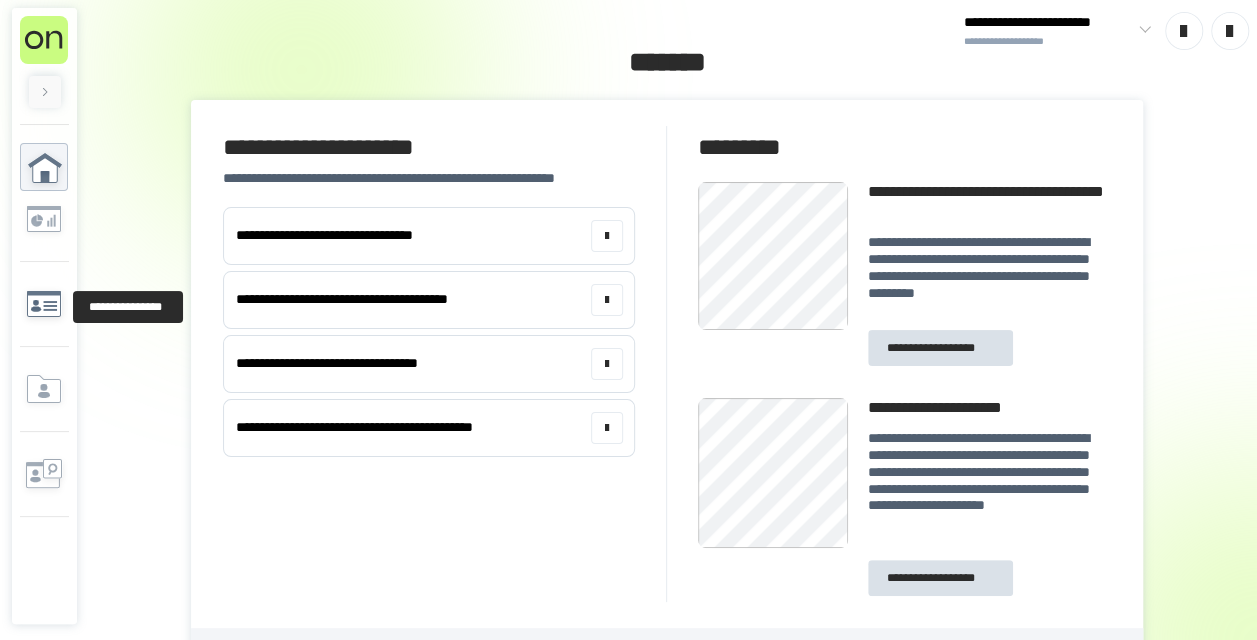 click 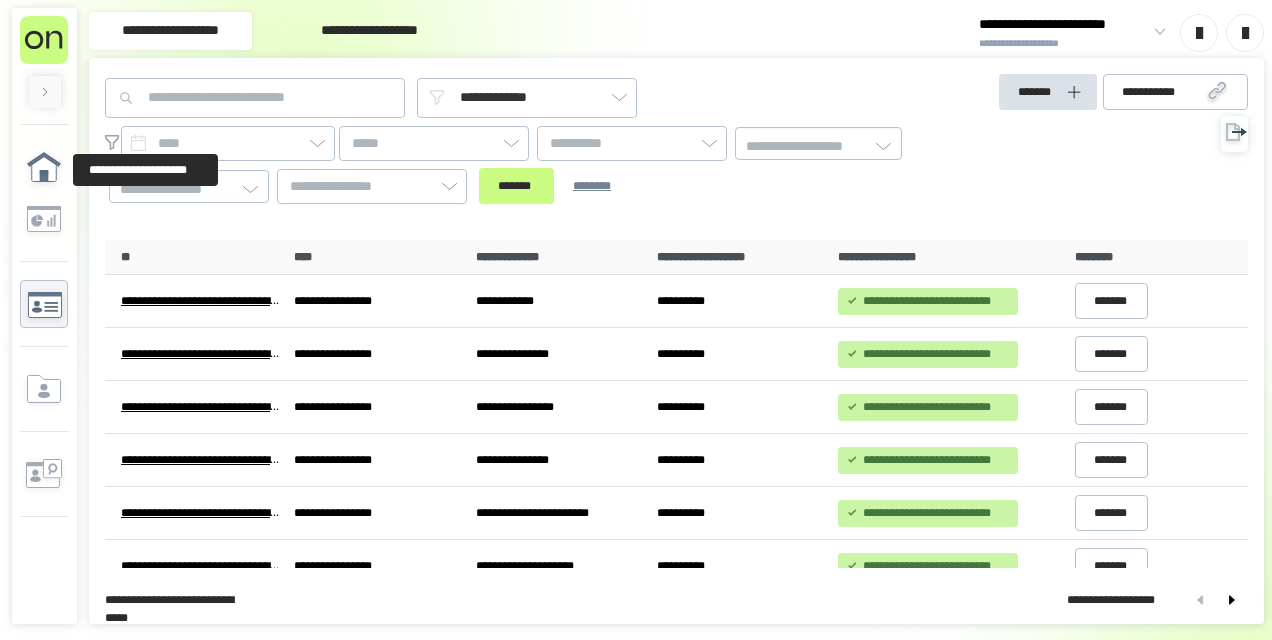 click 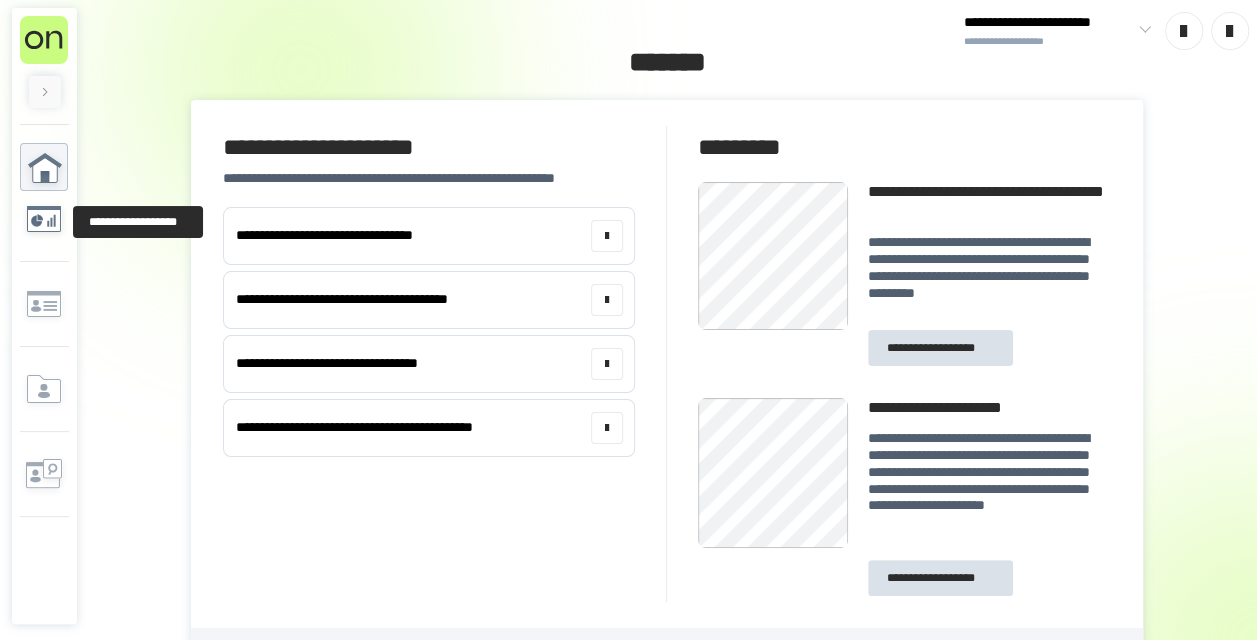 click 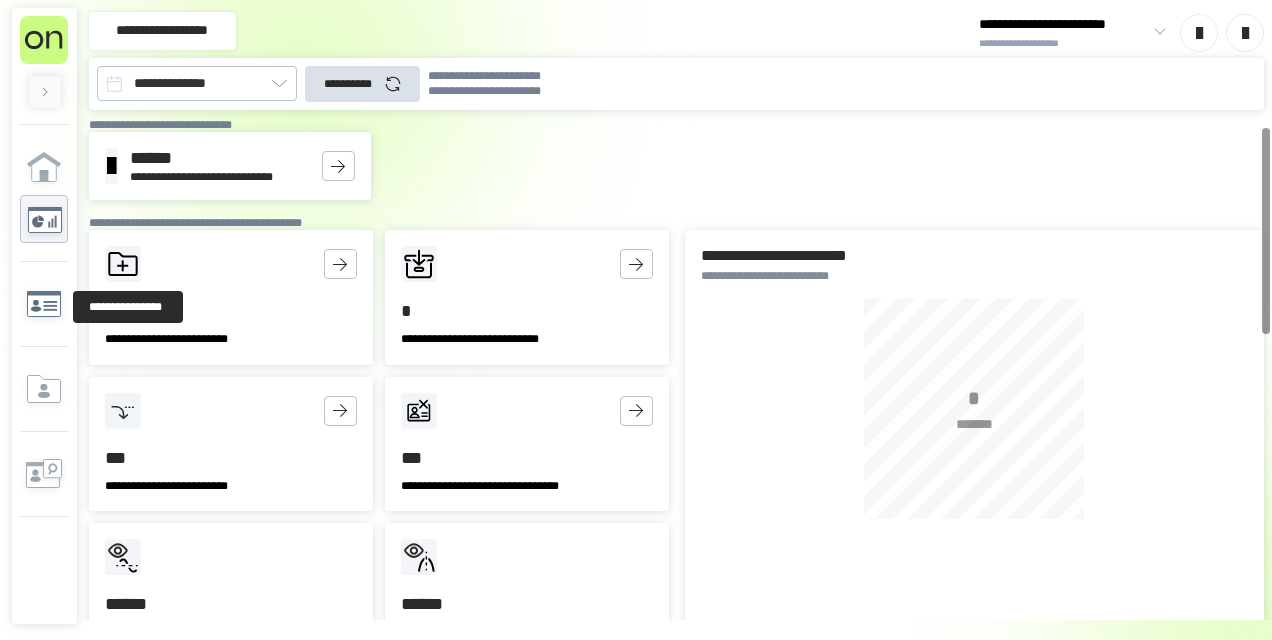 click 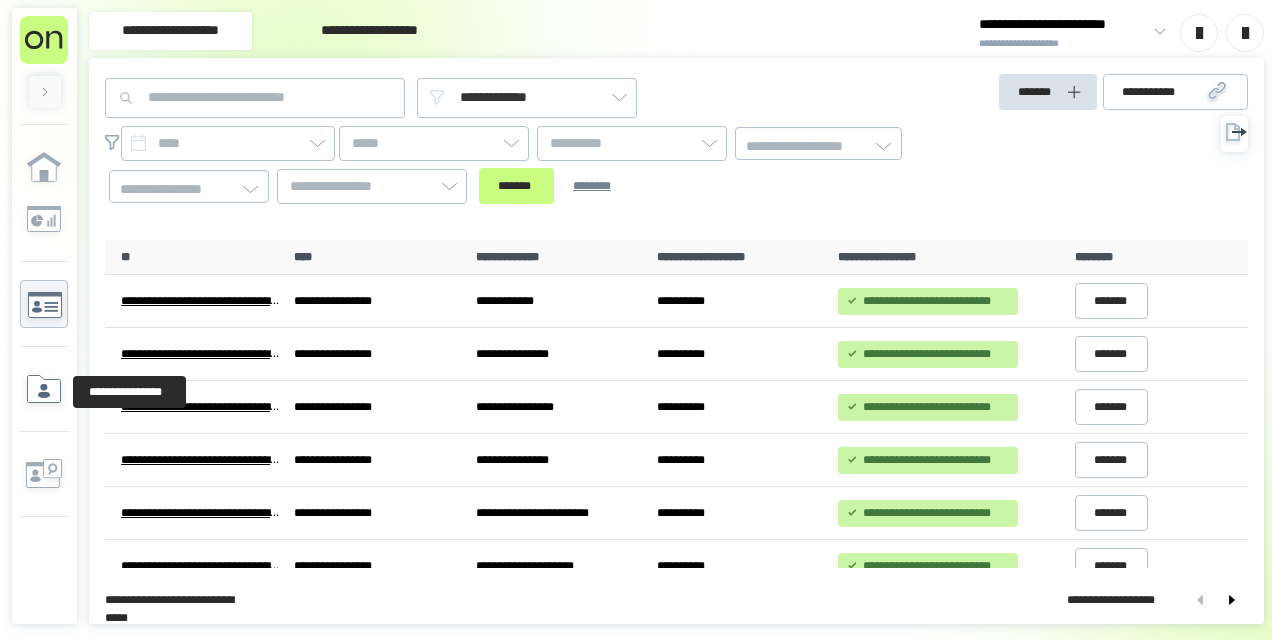 click 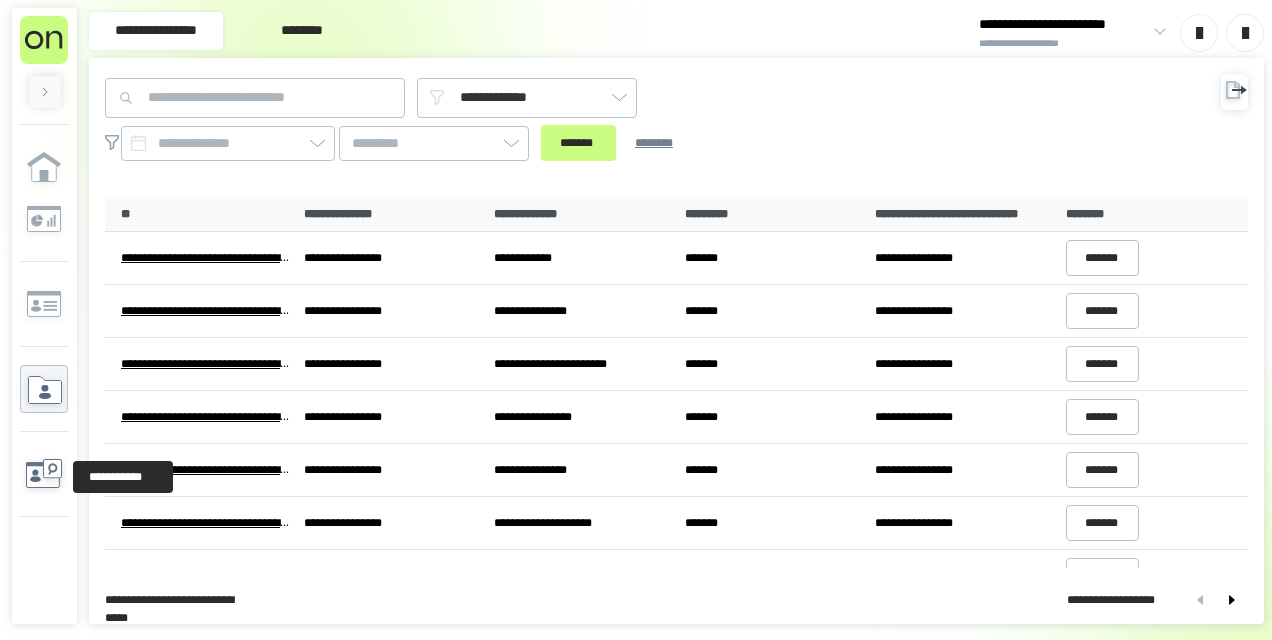 click 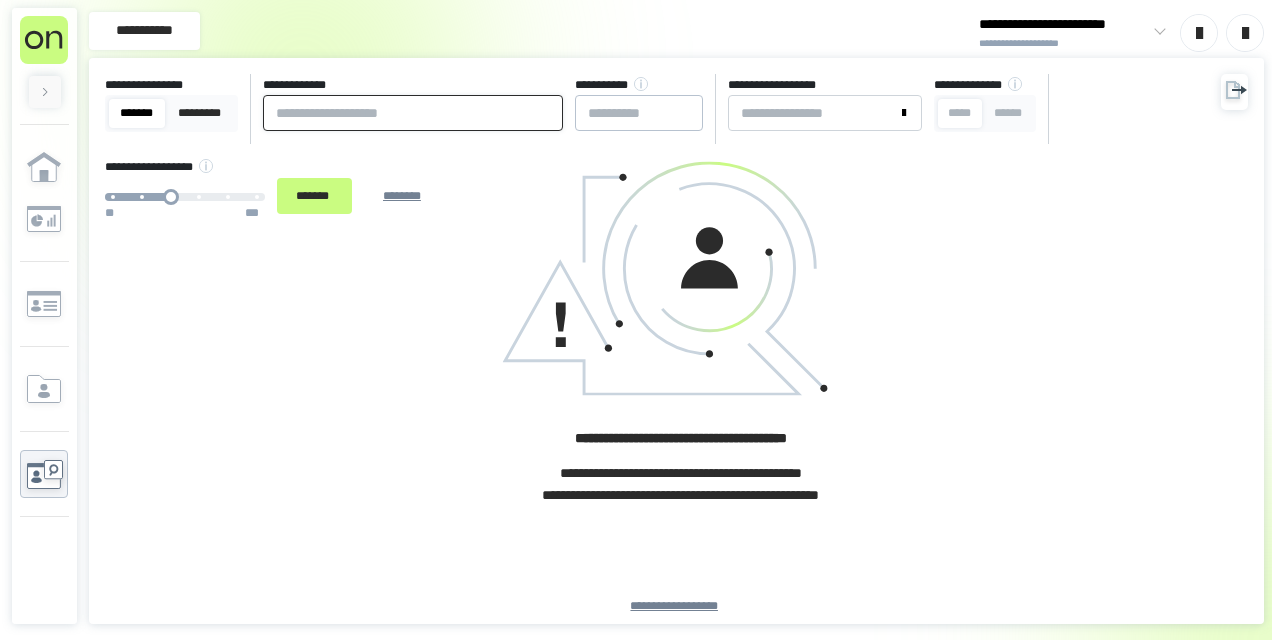 click at bounding box center [413, 113] 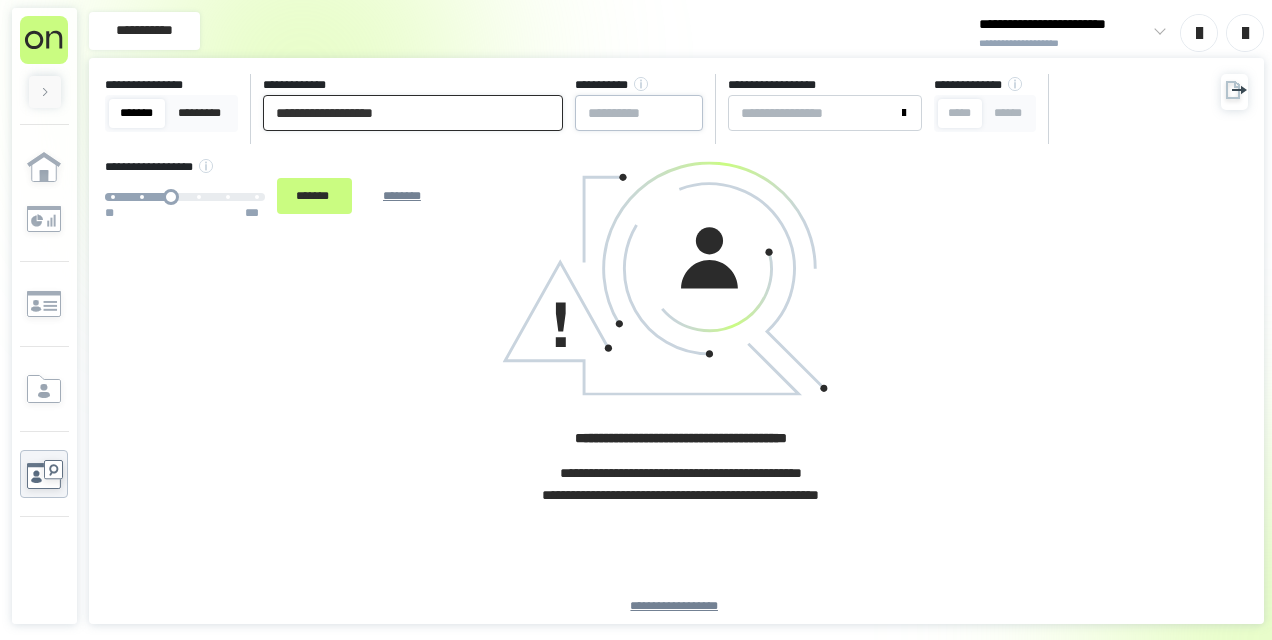 type on "**********" 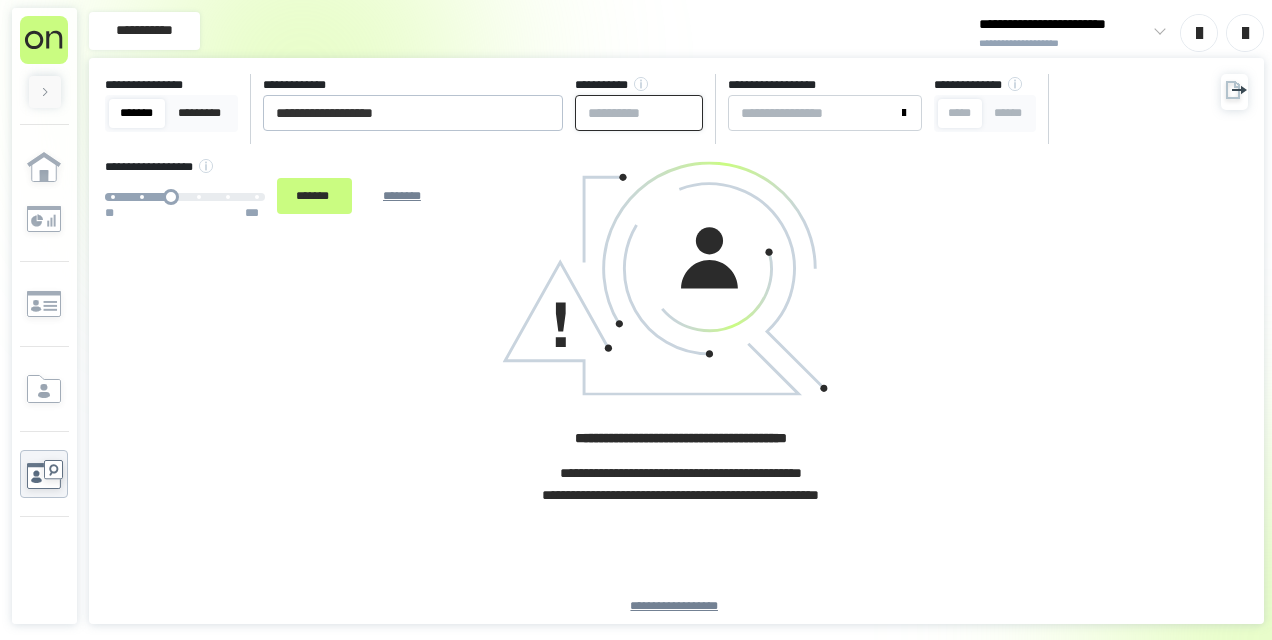 click at bounding box center [639, 113] 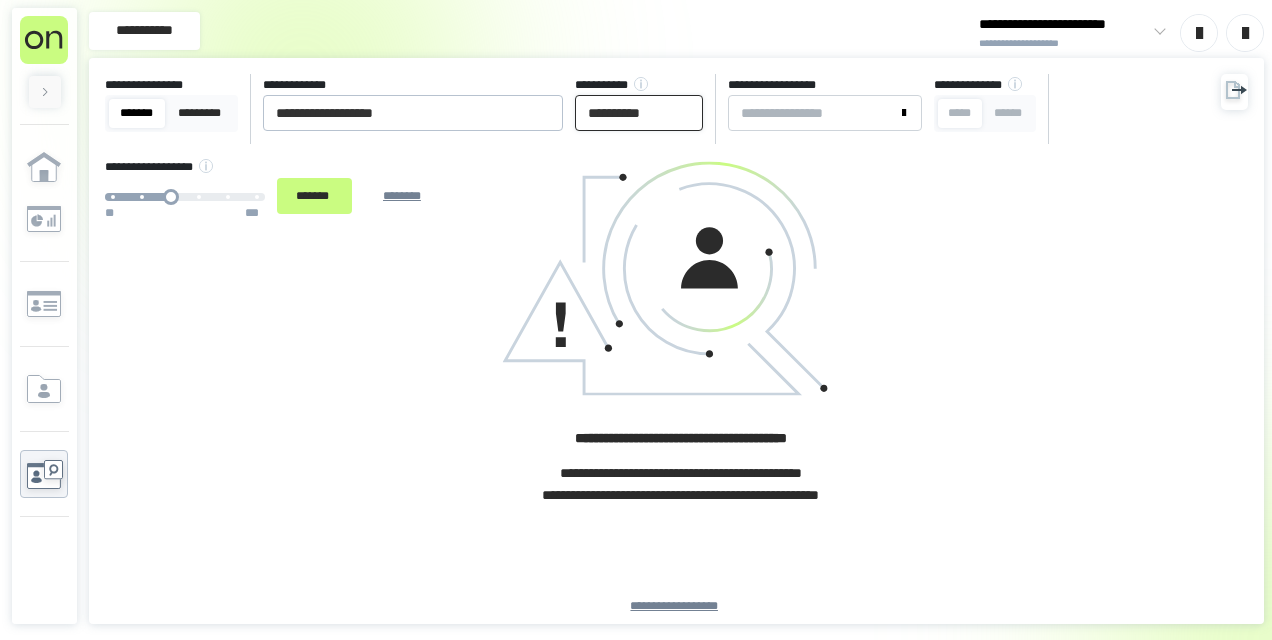 type on "**********" 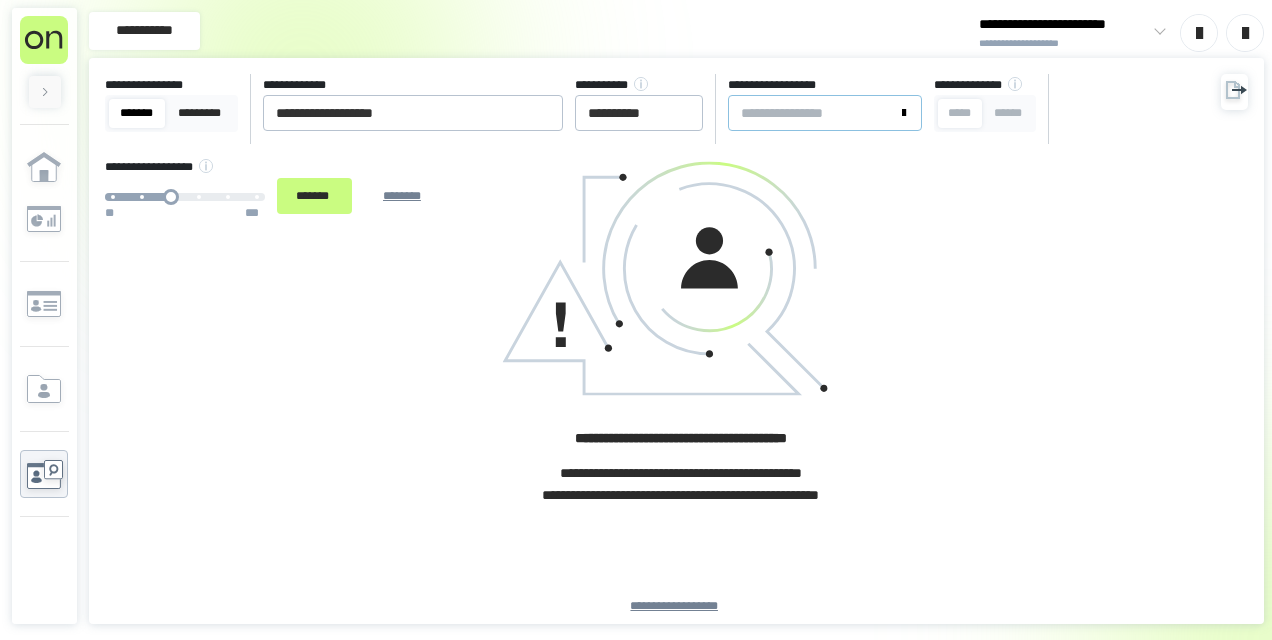 click on "**********" at bounding box center (813, 113) 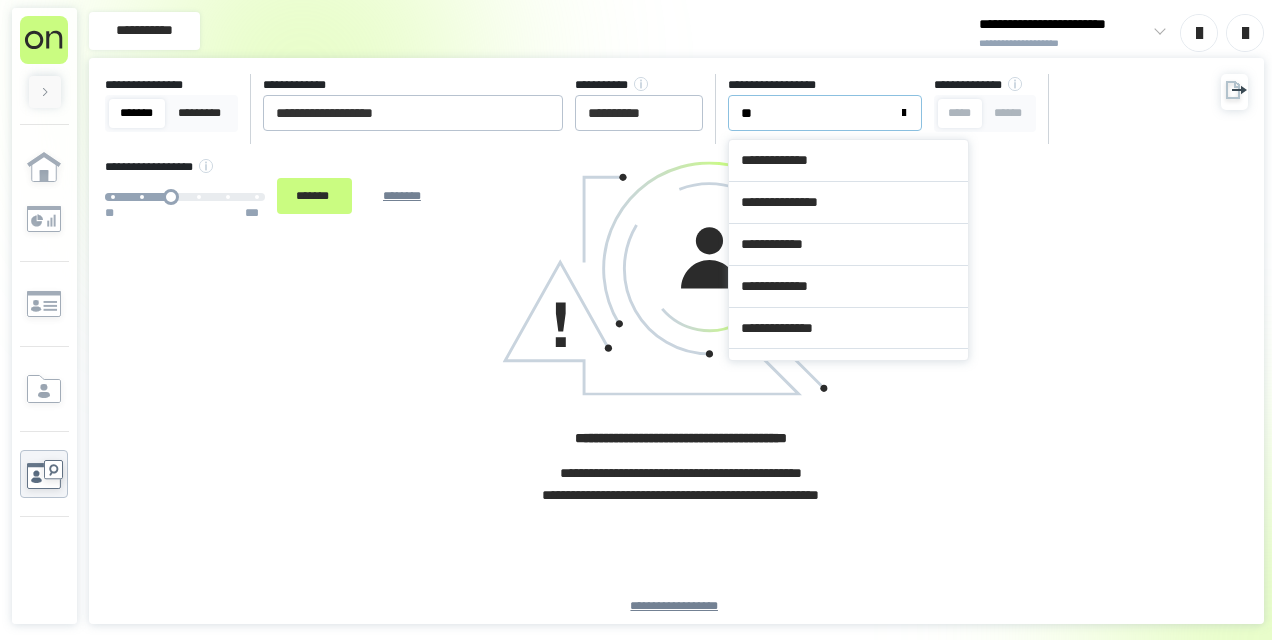 type on "***" 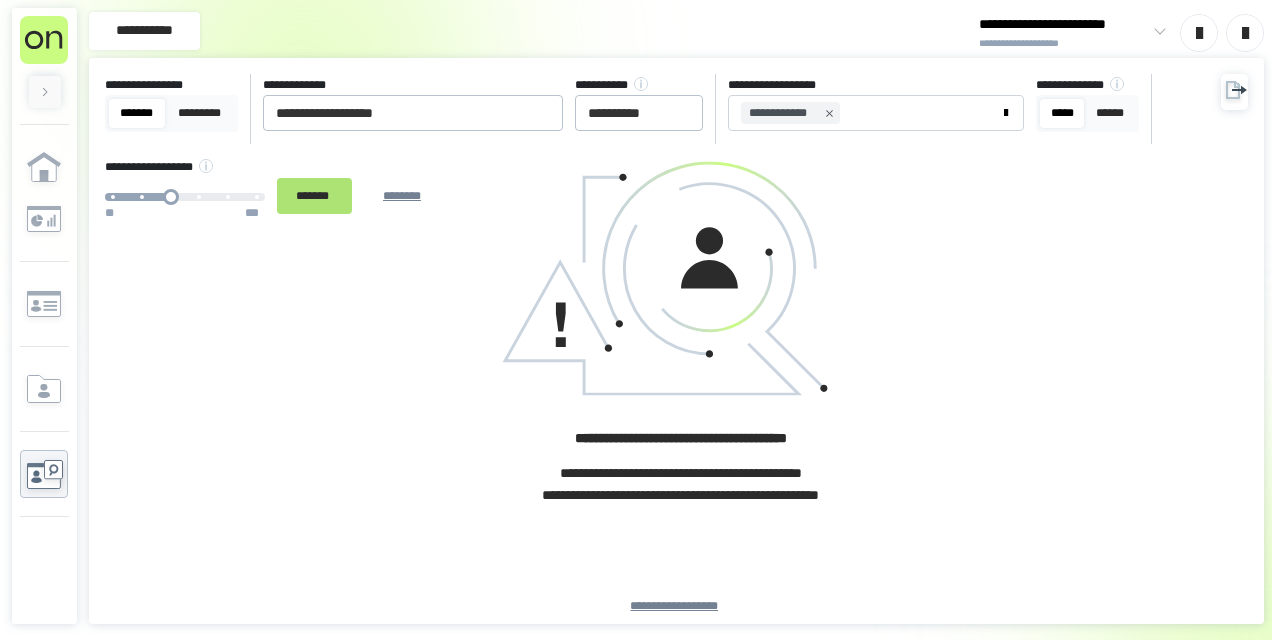 click on "*******" at bounding box center (314, 195) 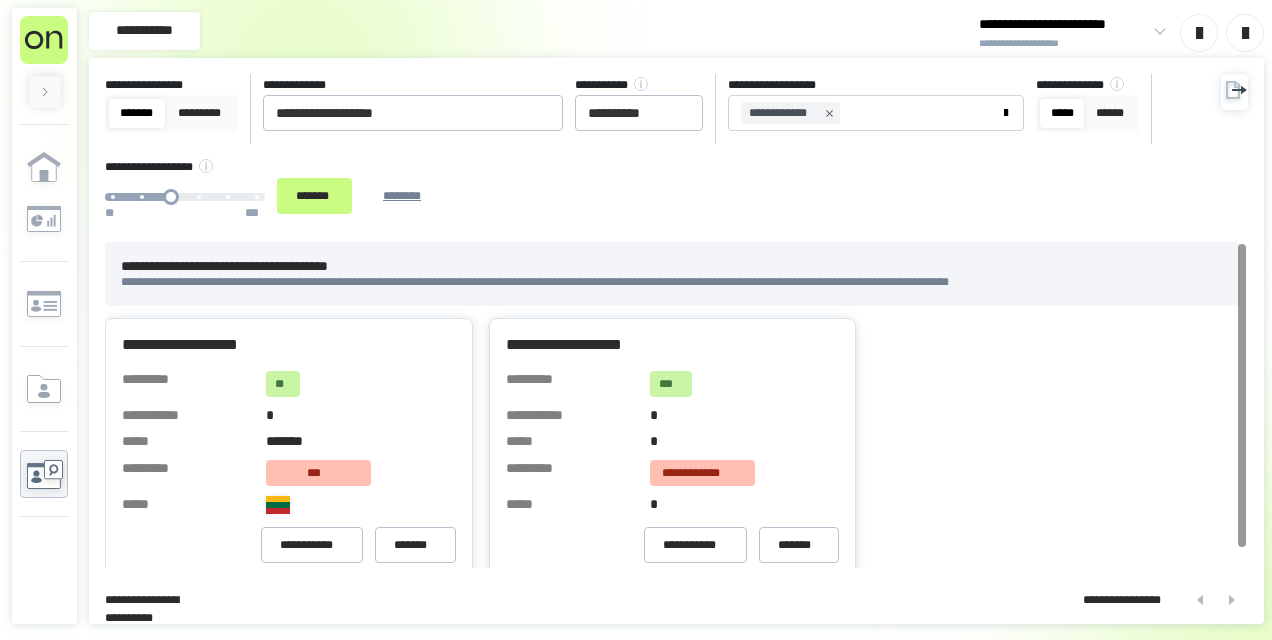 scroll, scrollTop: 19, scrollLeft: 0, axis: vertical 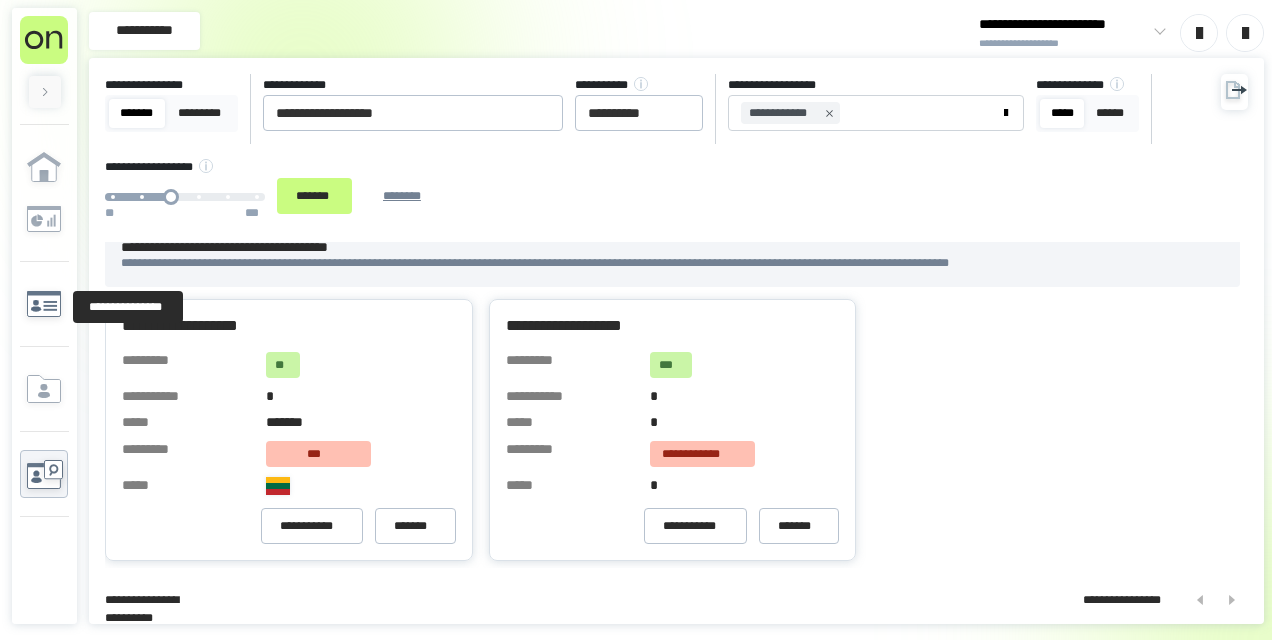 click 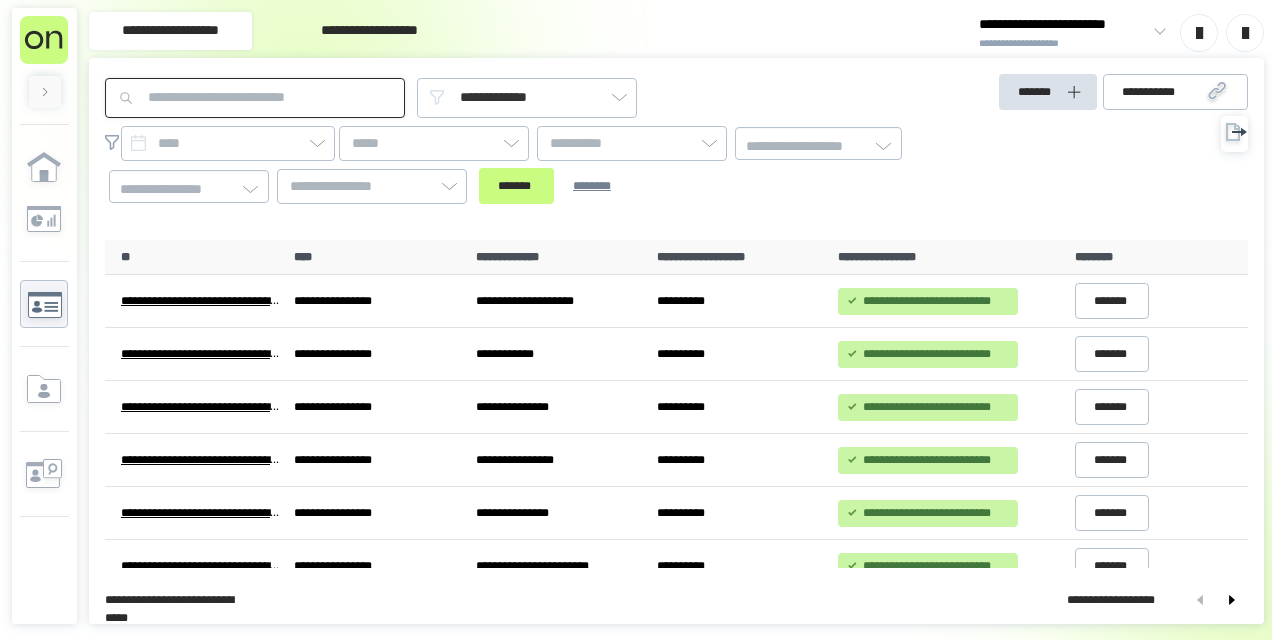 click at bounding box center [255, 98] 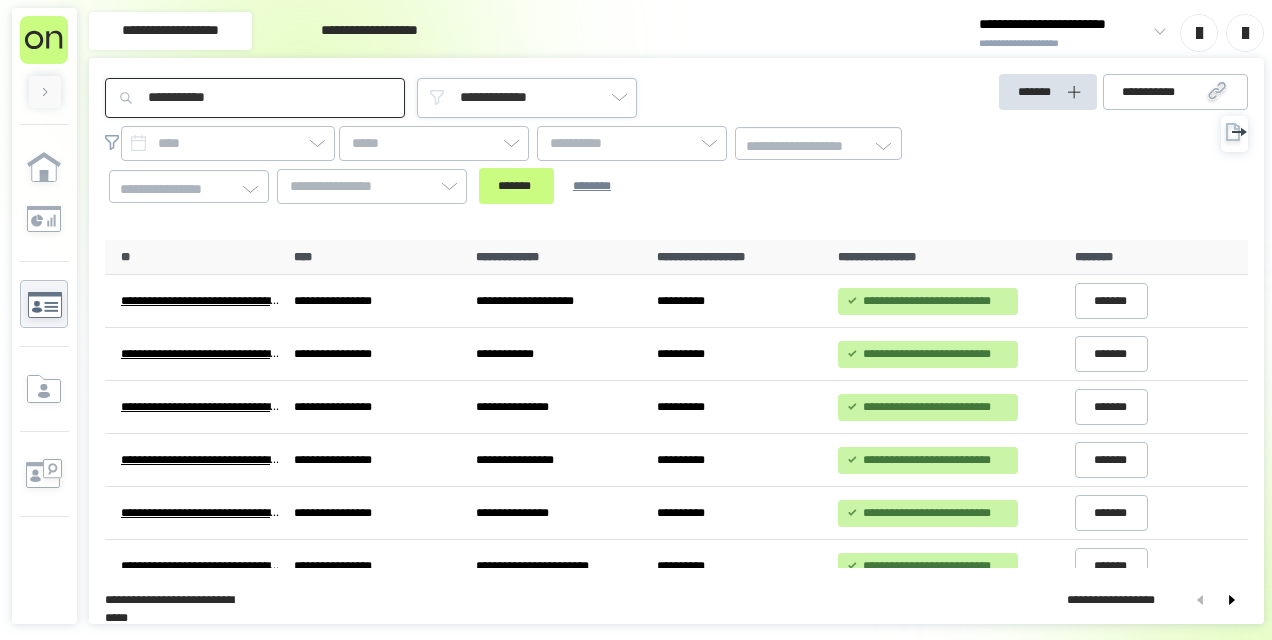 type on "**********" 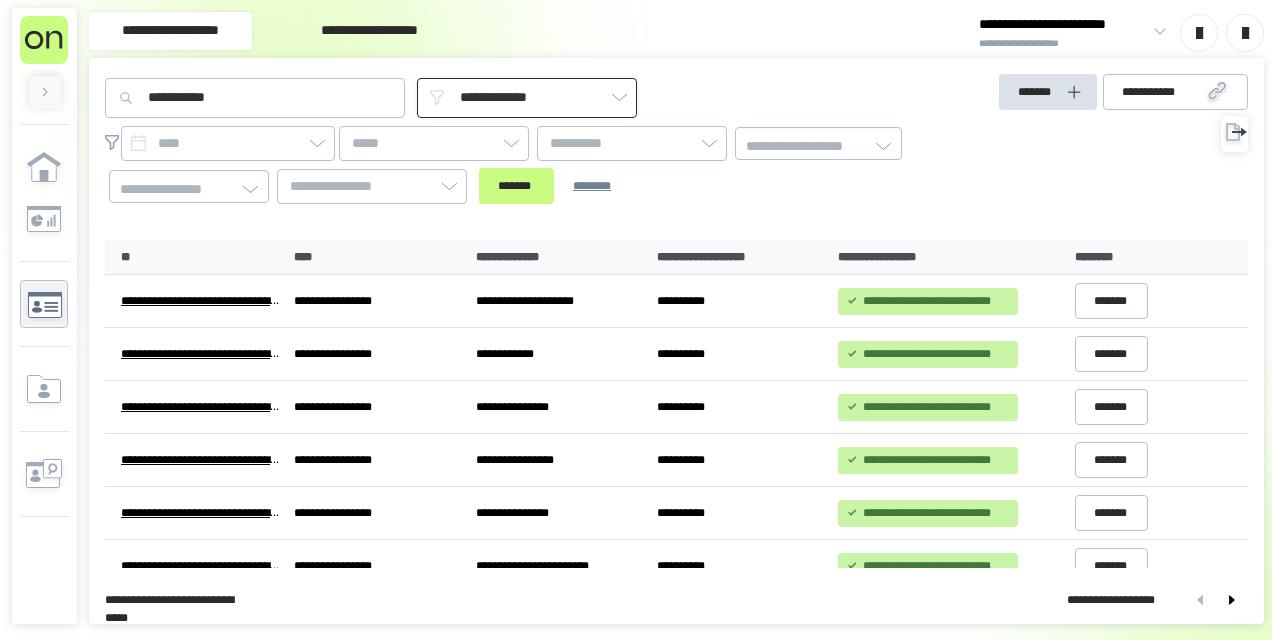 drag, startPoint x: 542, startPoint y: 98, endPoint x: 543, endPoint y: 109, distance: 11.045361 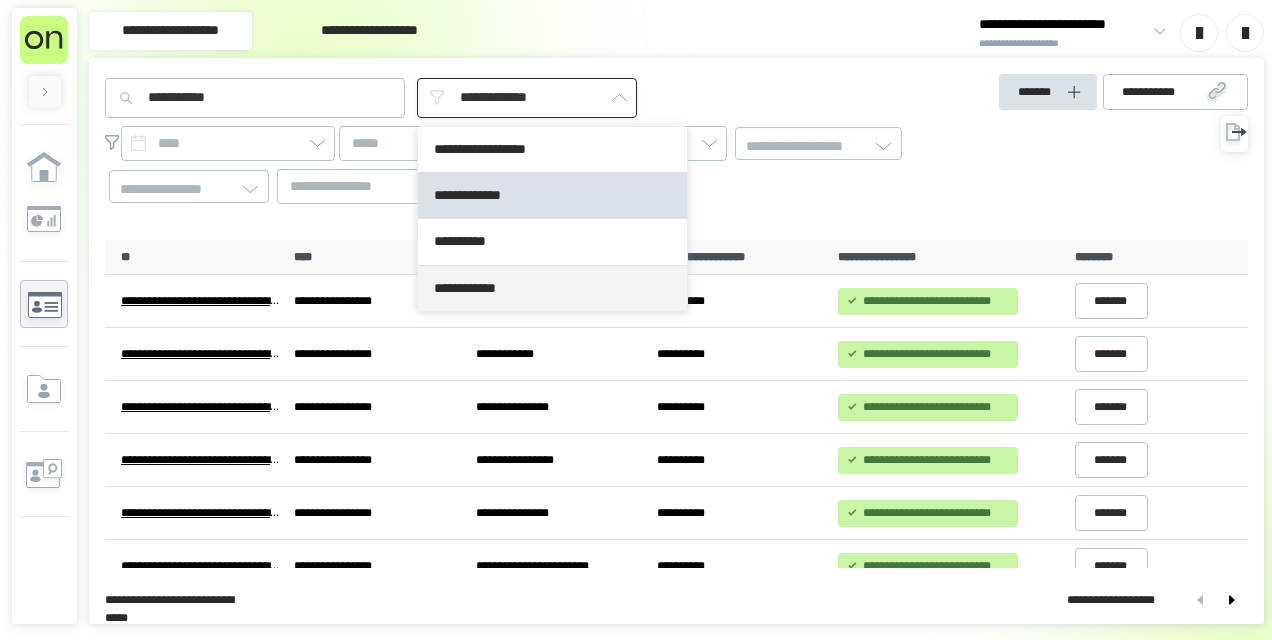 type on "**********" 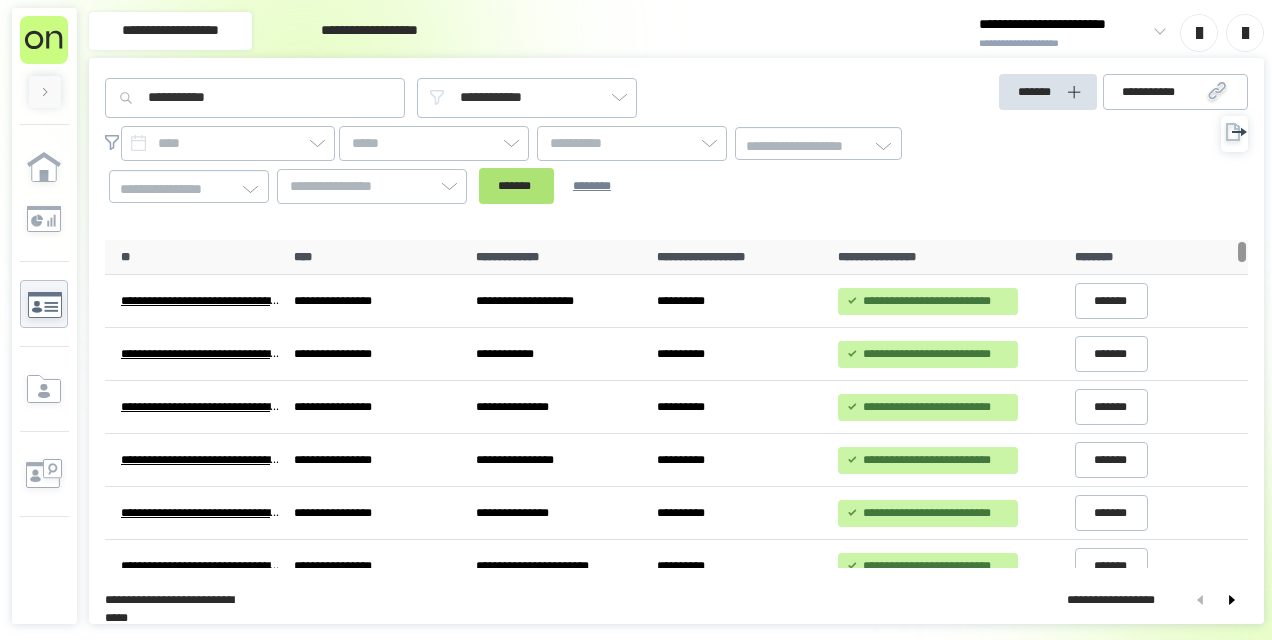 click on "*******" at bounding box center [516, 186] 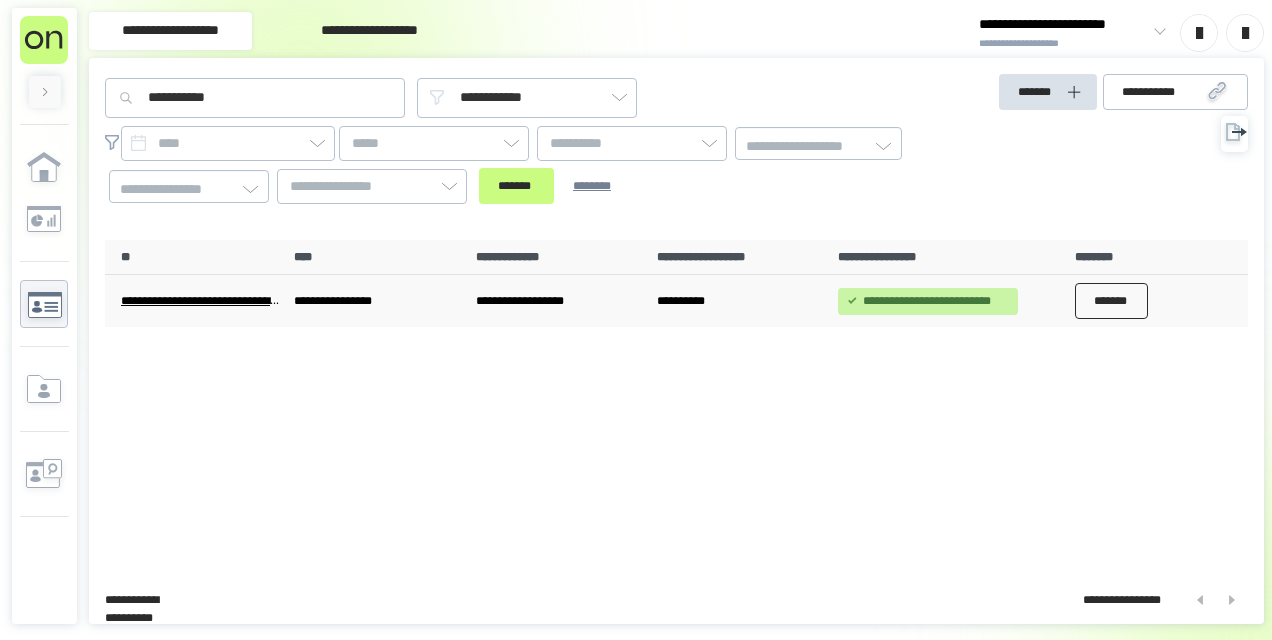 click on "*******" at bounding box center (1112, 301) 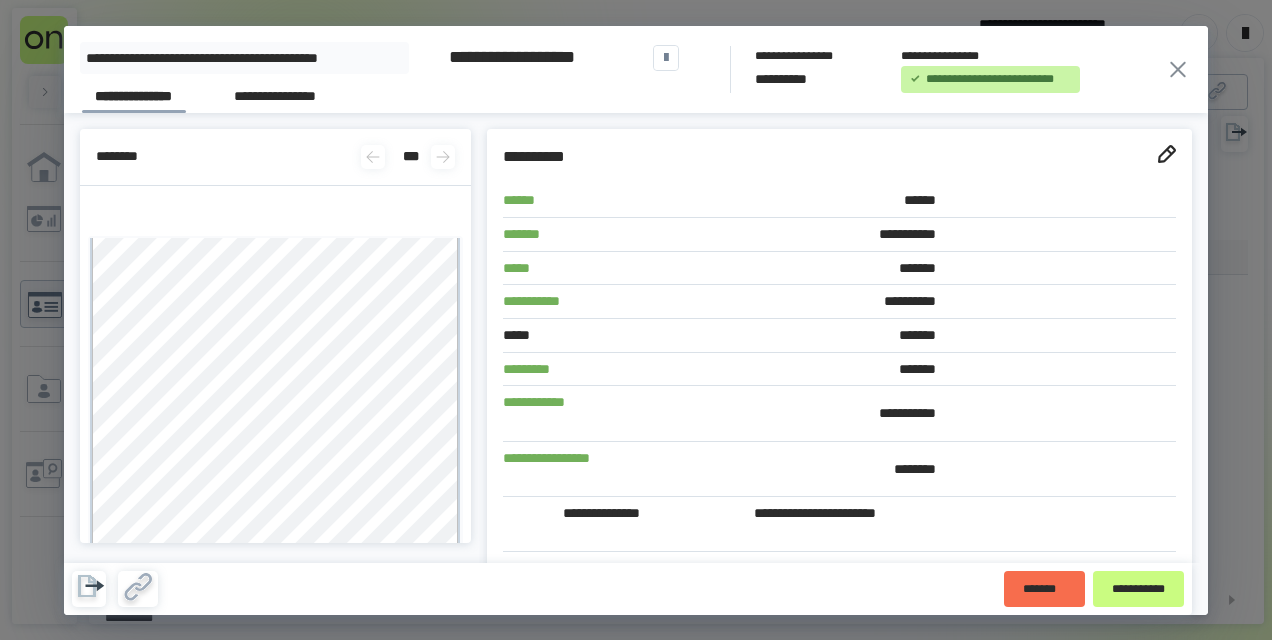 scroll, scrollTop: 0, scrollLeft: 0, axis: both 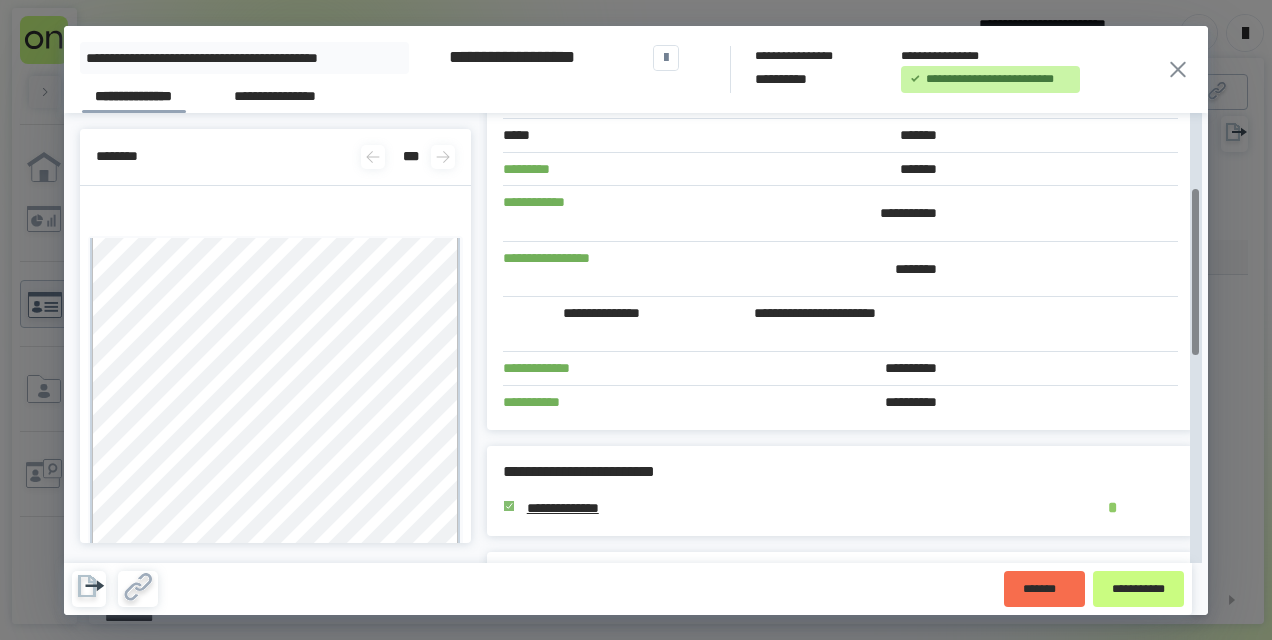 click 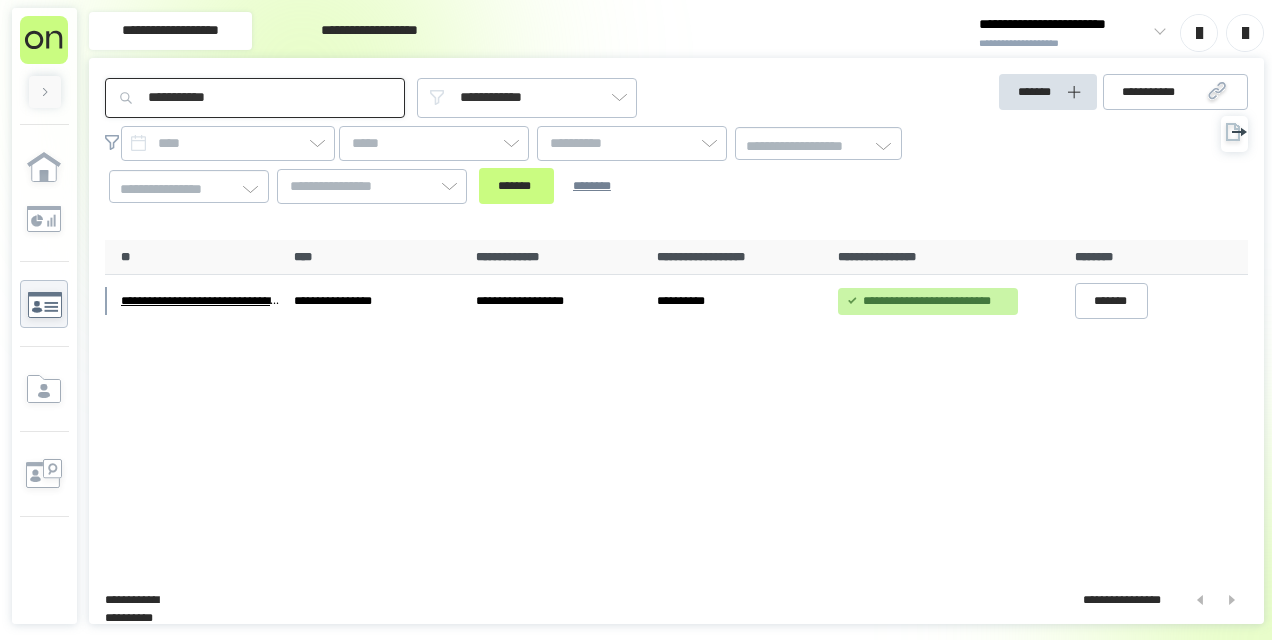 drag, startPoint x: 282, startPoint y: 106, endPoint x: 94, endPoint y: 96, distance: 188.26576 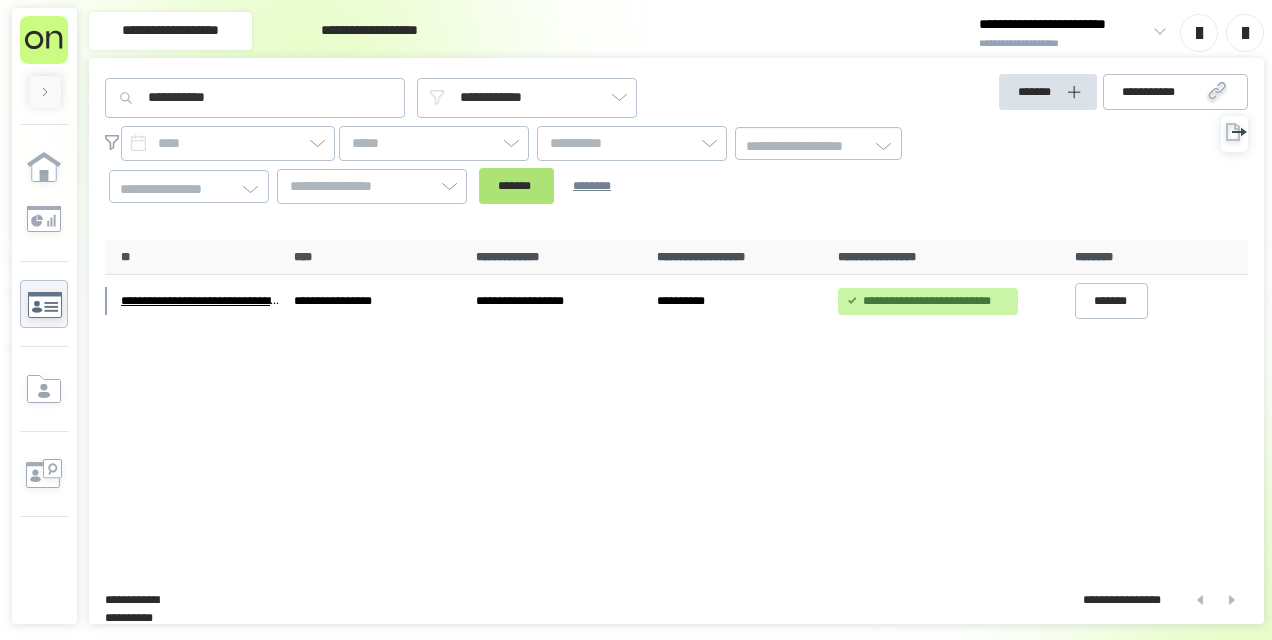 click on "*******" at bounding box center (516, 186) 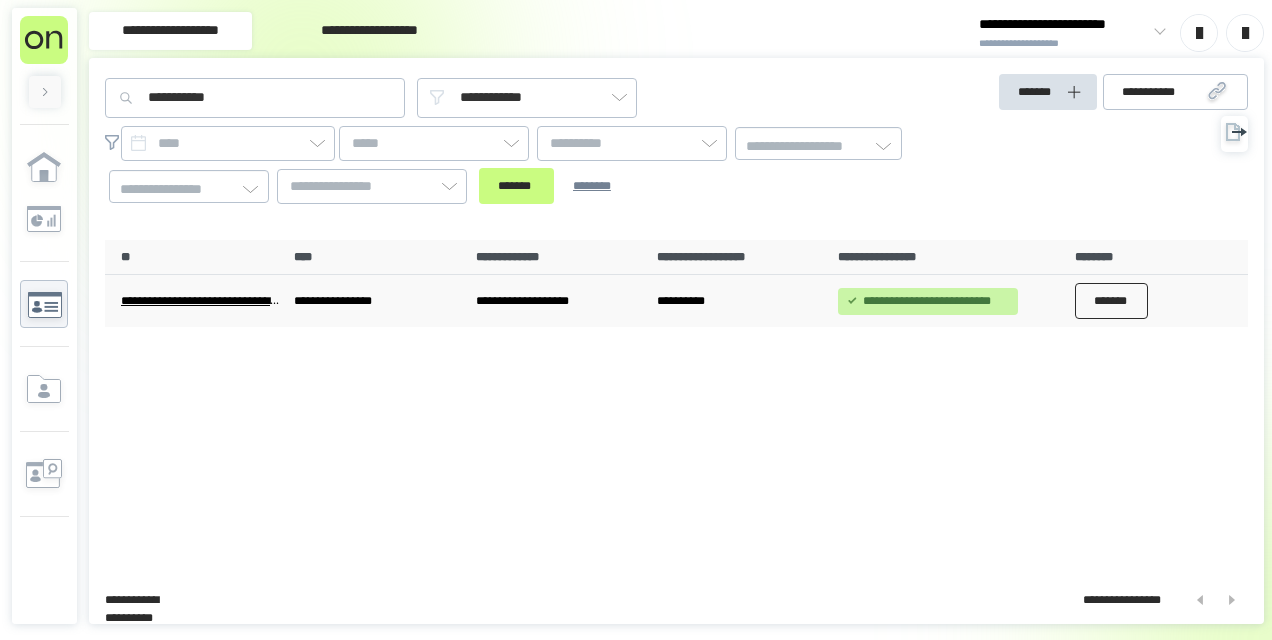 click on "*******" at bounding box center [1112, 301] 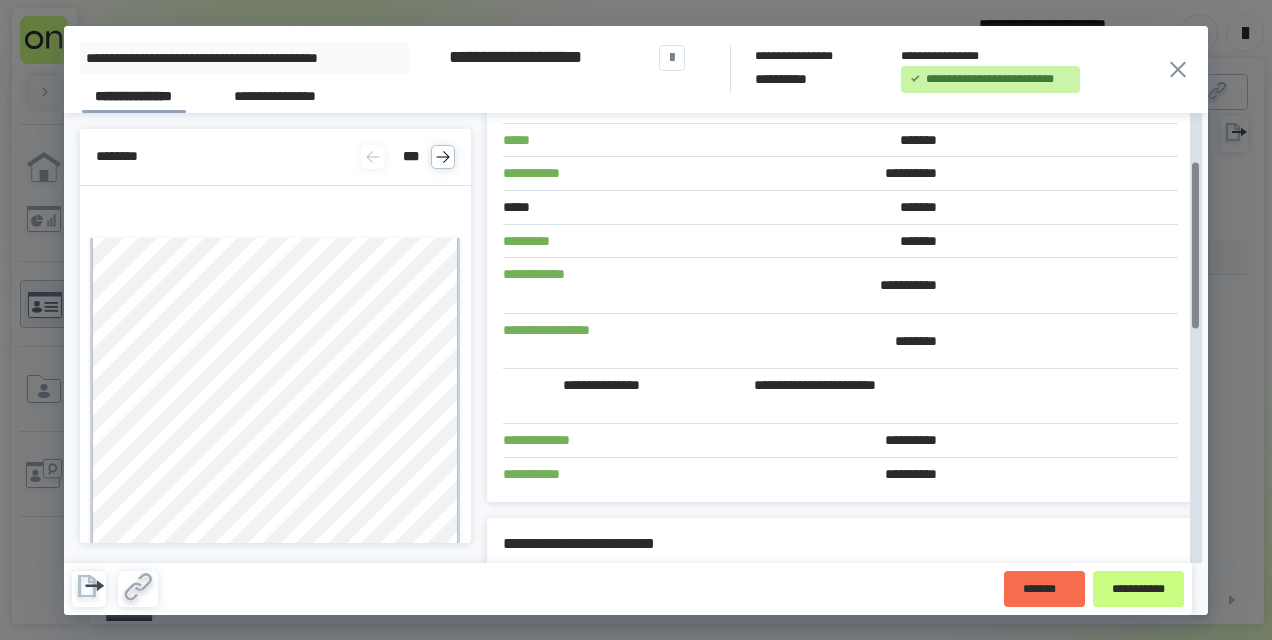 scroll, scrollTop: 200, scrollLeft: 0, axis: vertical 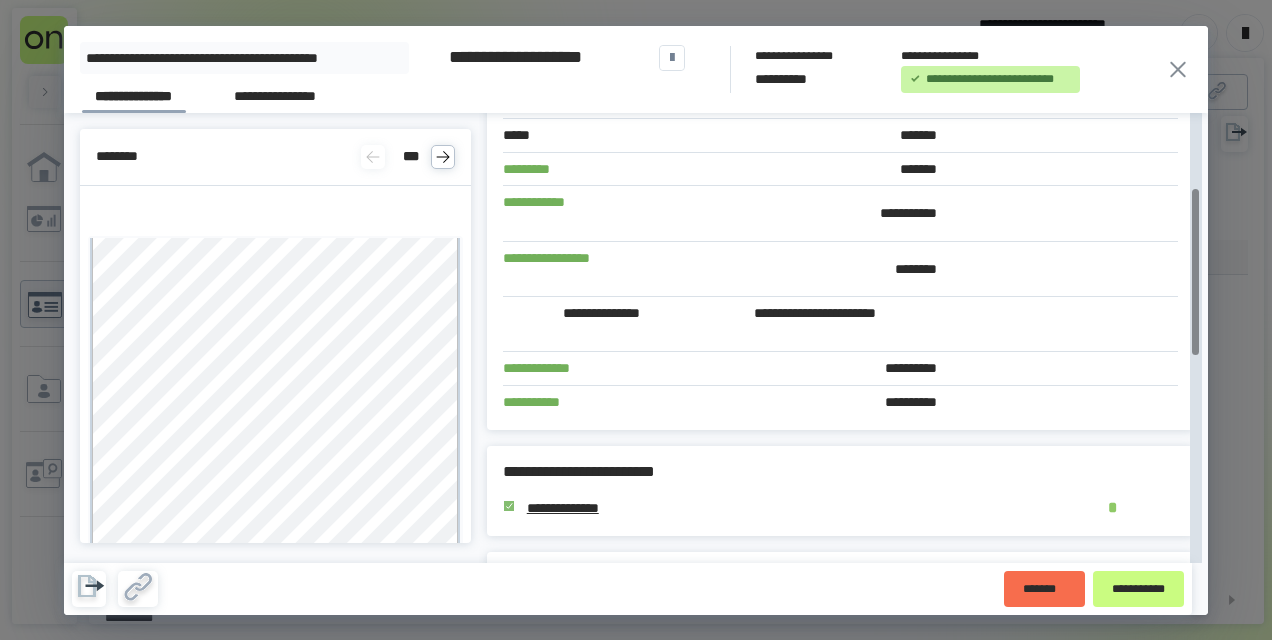 click 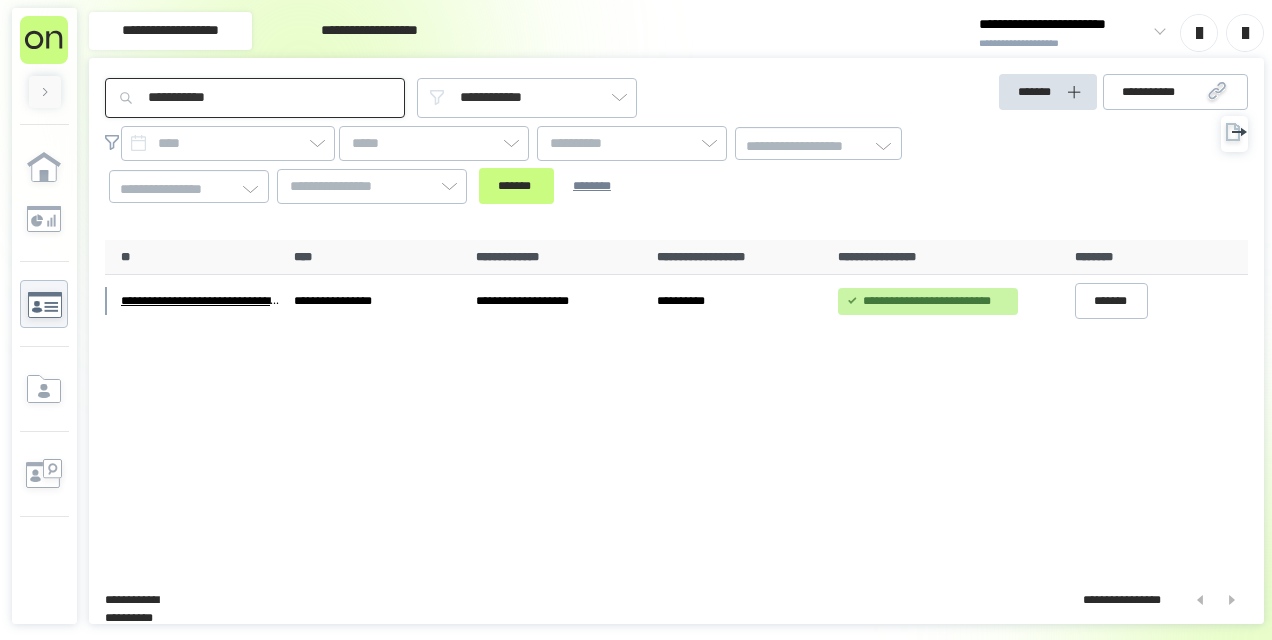 drag, startPoint x: 156, startPoint y: 95, endPoint x: 136, endPoint y: 94, distance: 20.024984 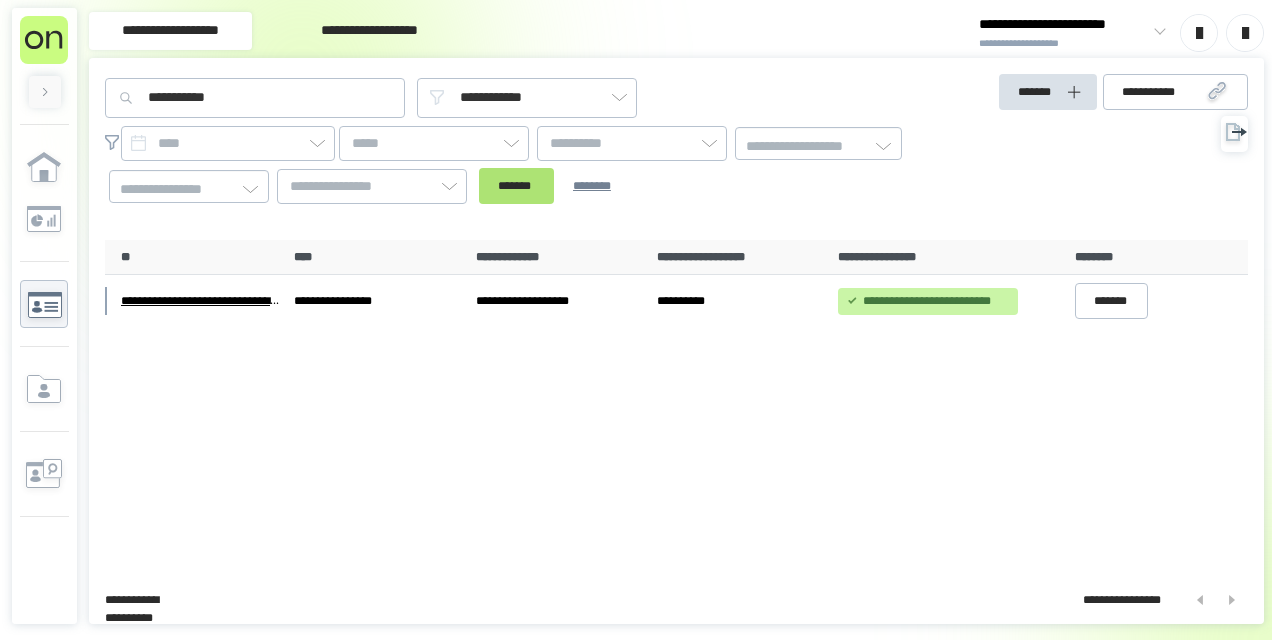 click on "*******" at bounding box center [516, 186] 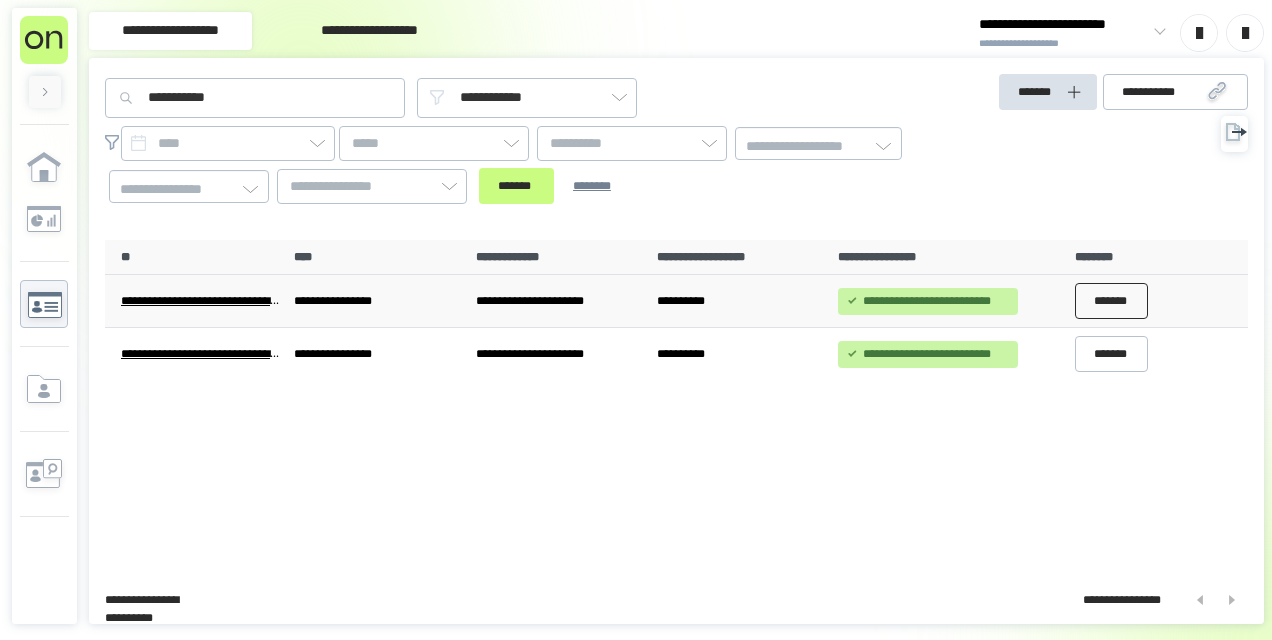 click on "*******" at bounding box center (1112, 301) 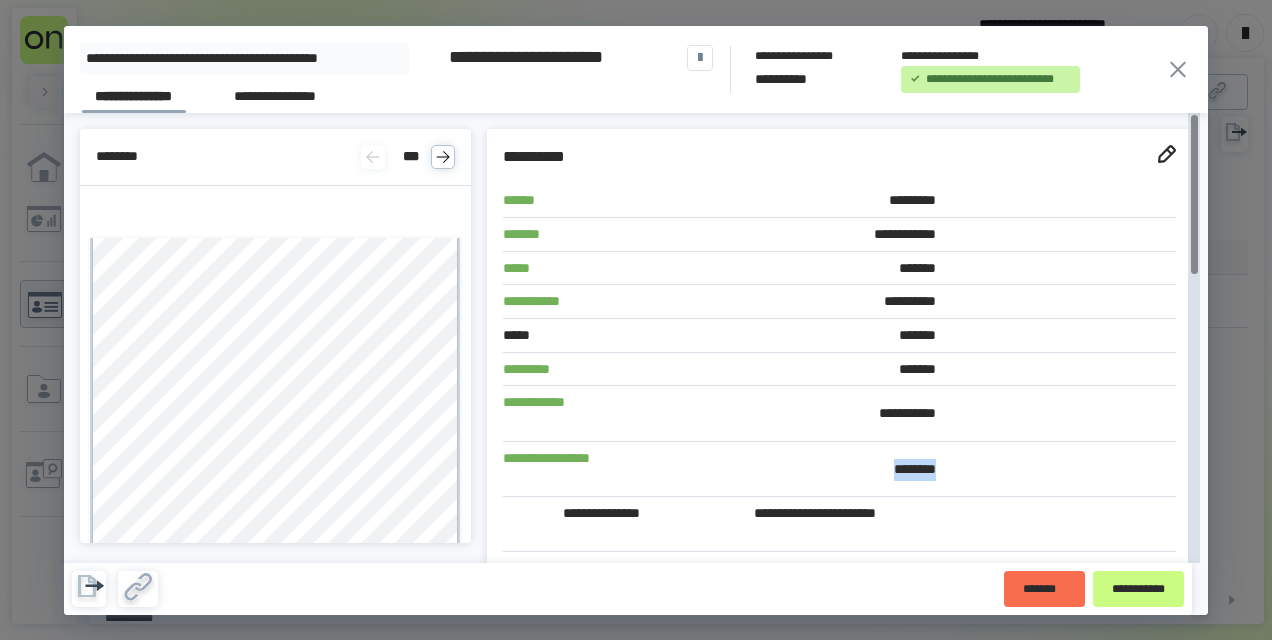 drag, startPoint x: 816, startPoint y: 466, endPoint x: 734, endPoint y: 467, distance: 82.006096 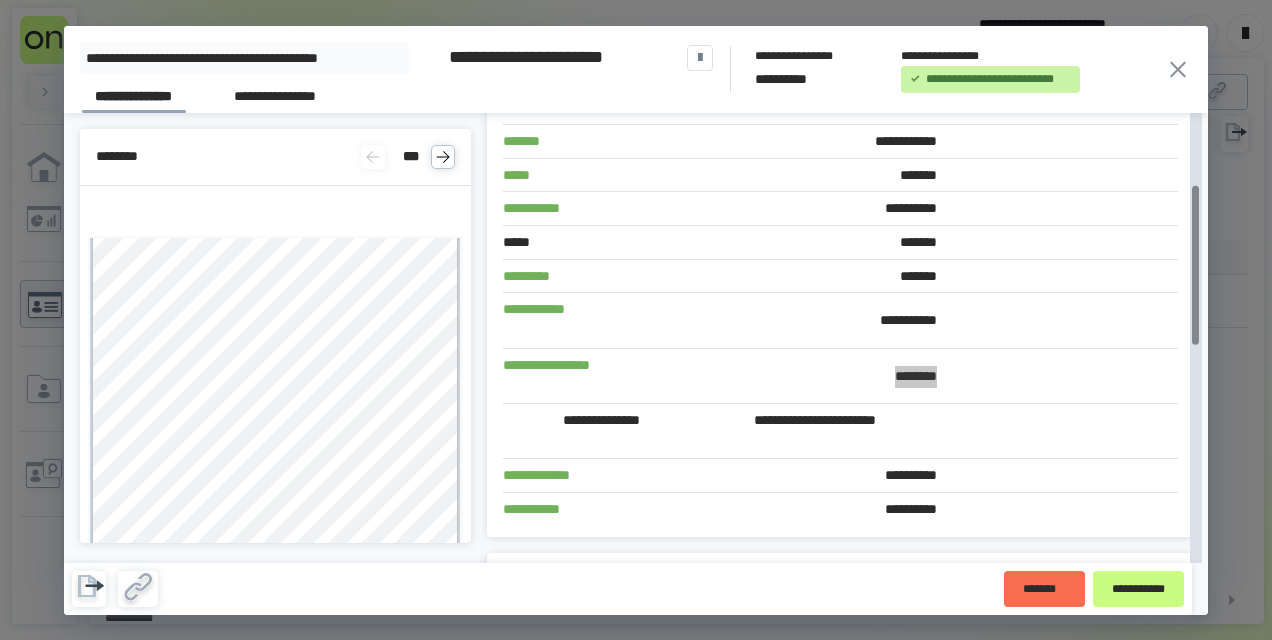 scroll, scrollTop: 300, scrollLeft: 0, axis: vertical 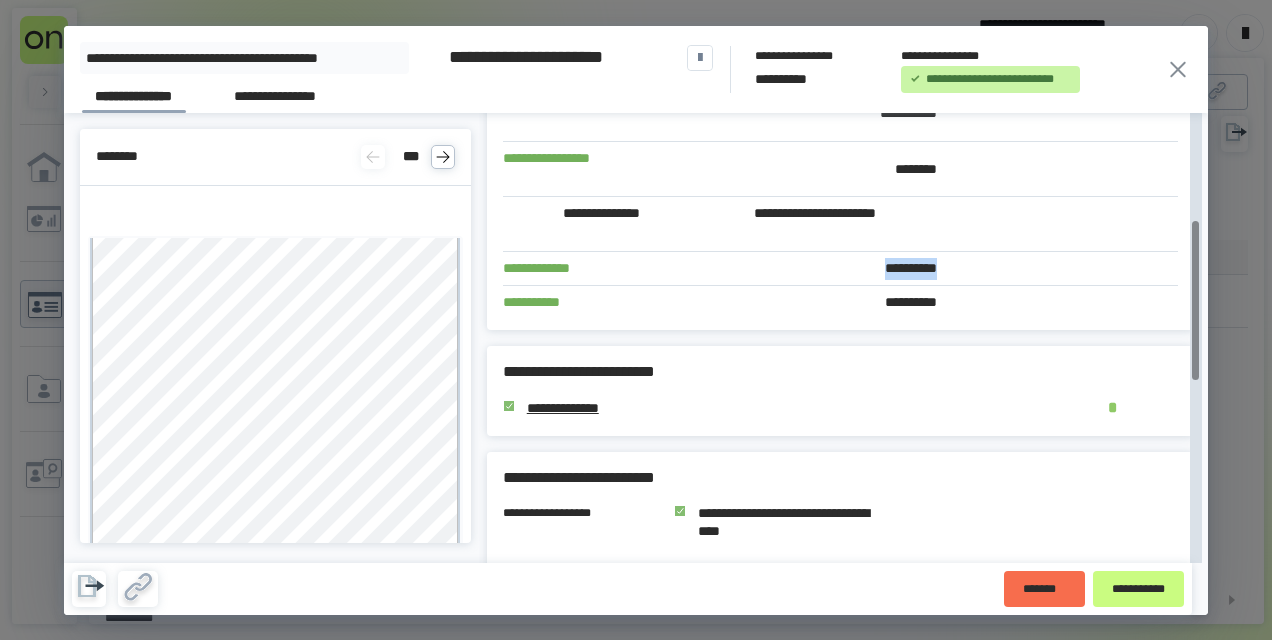drag, startPoint x: 814, startPoint y: 269, endPoint x: 722, endPoint y: 263, distance: 92.19544 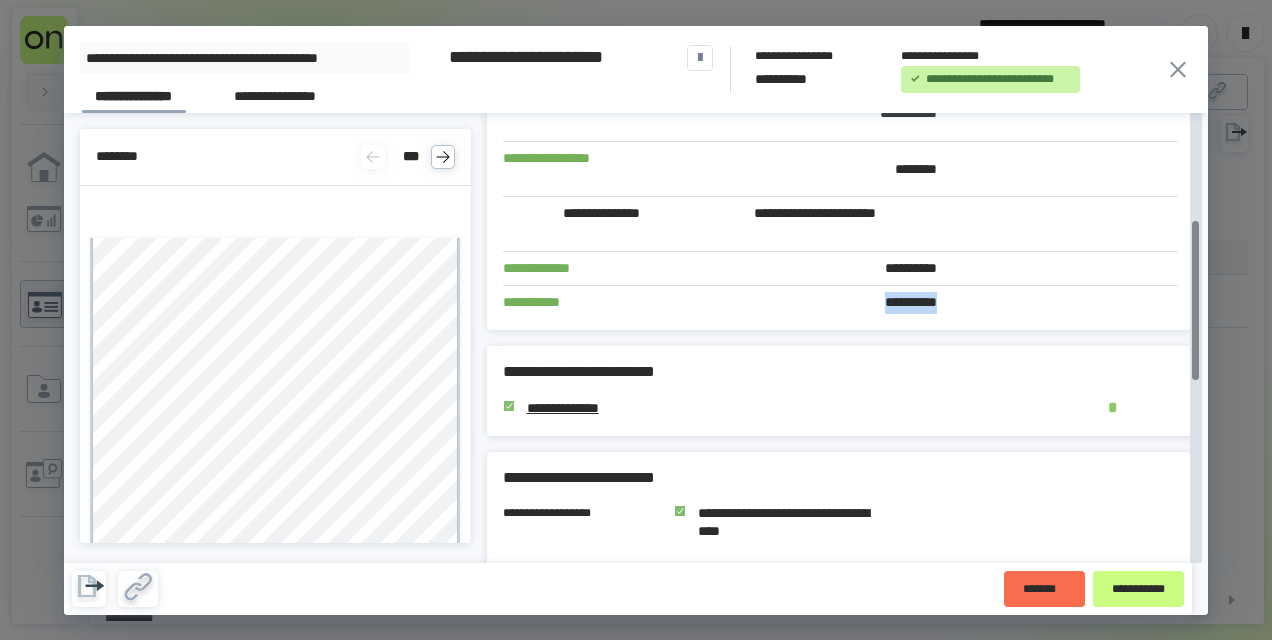 drag, startPoint x: 814, startPoint y: 304, endPoint x: 719, endPoint y: 304, distance: 95 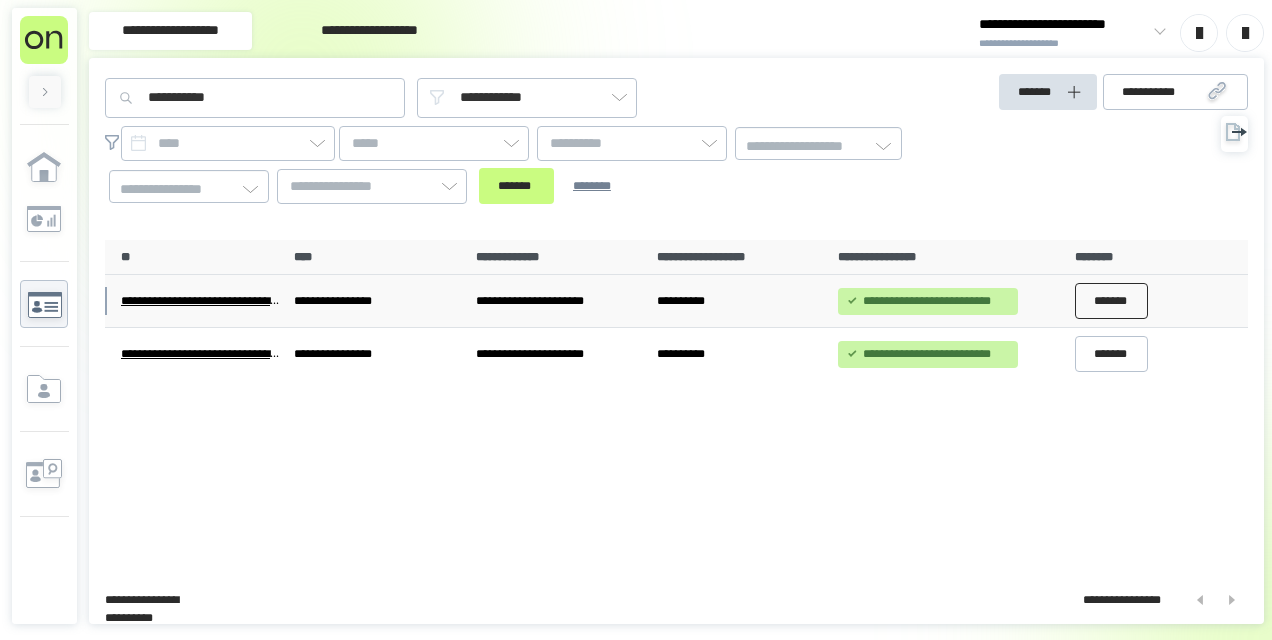 click on "*******" at bounding box center (1112, 301) 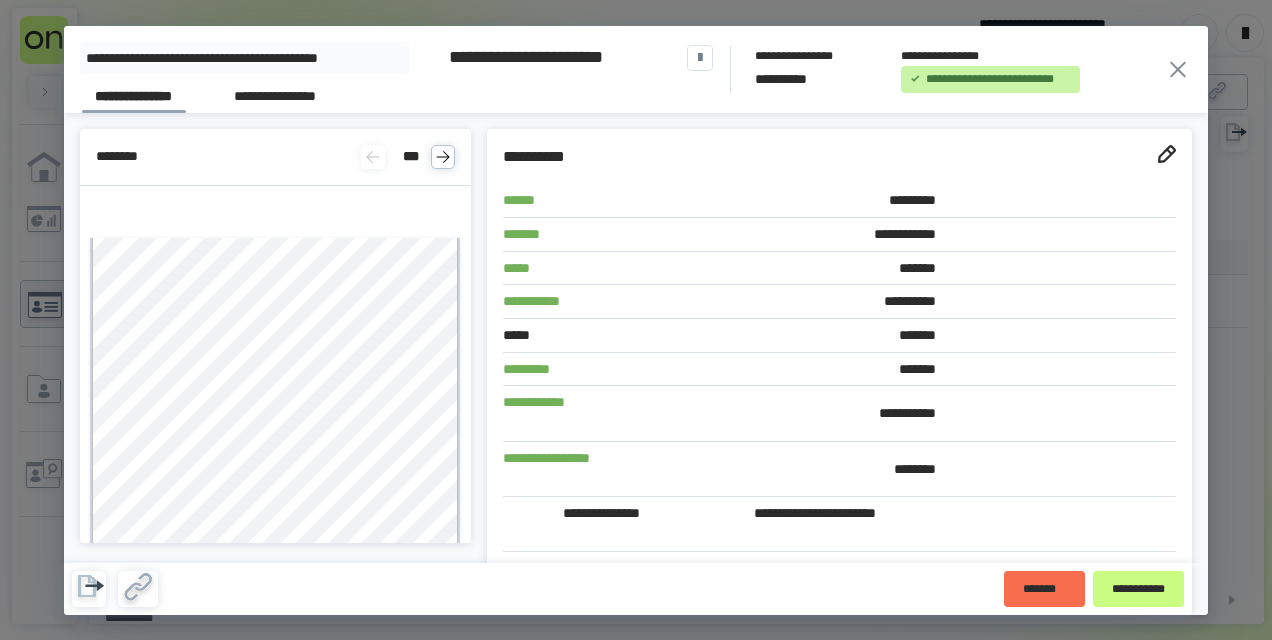 click 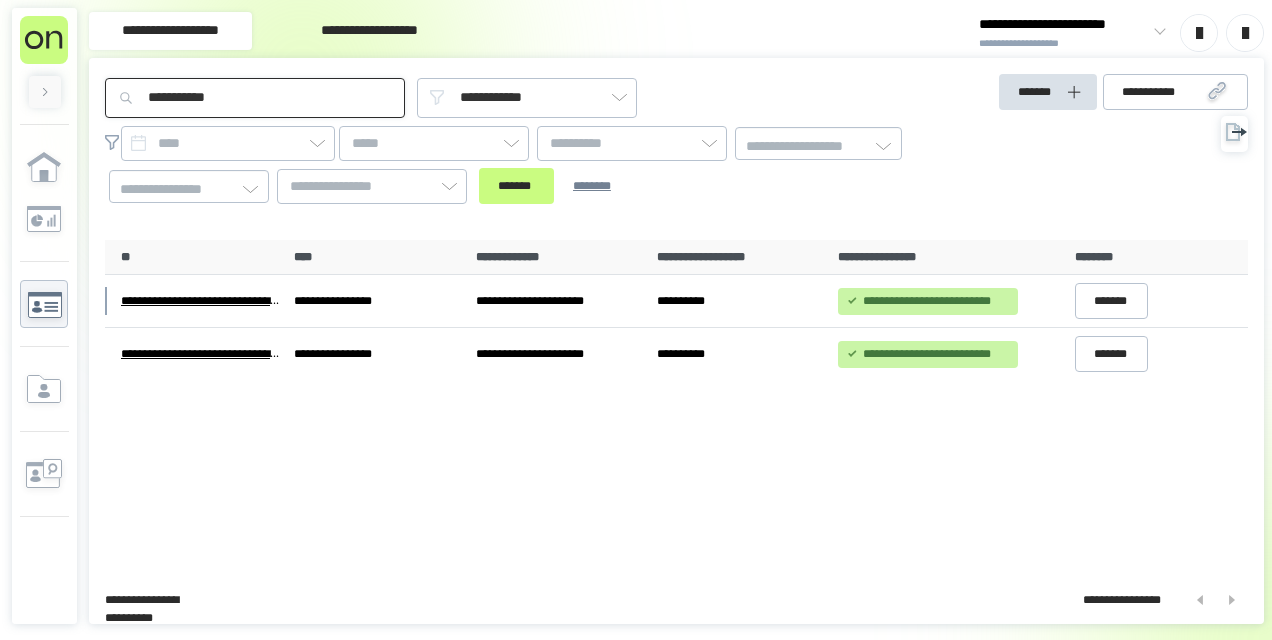 drag, startPoint x: 260, startPoint y: 97, endPoint x: 110, endPoint y: 93, distance: 150.05333 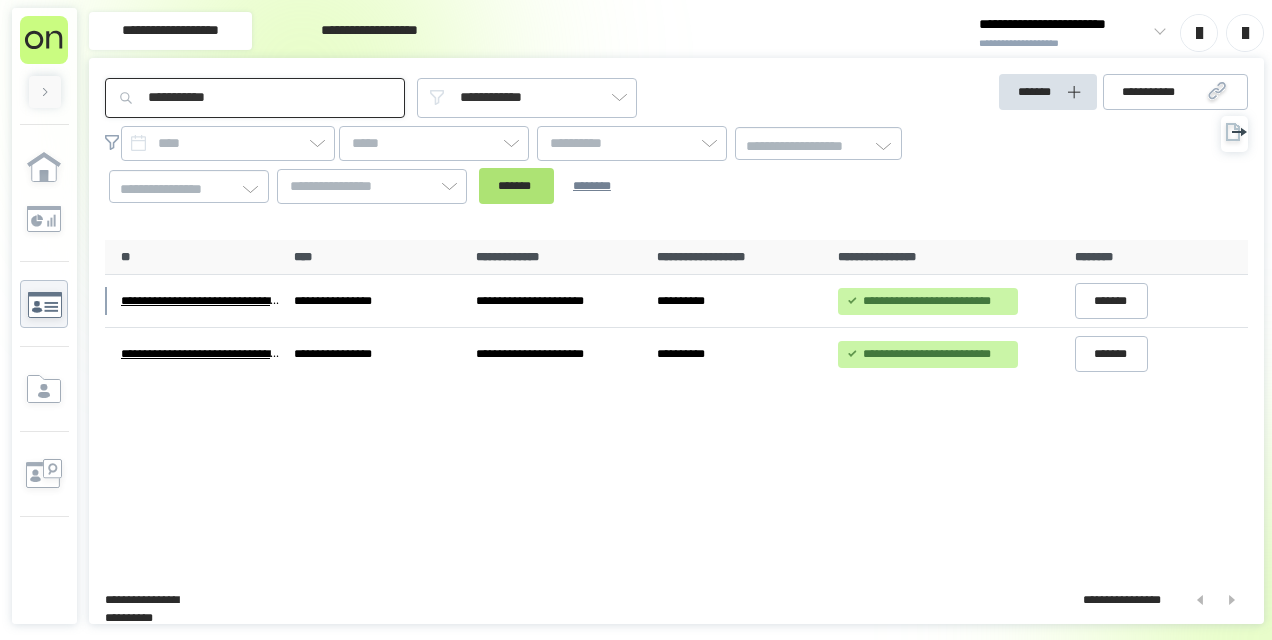 type on "**********" 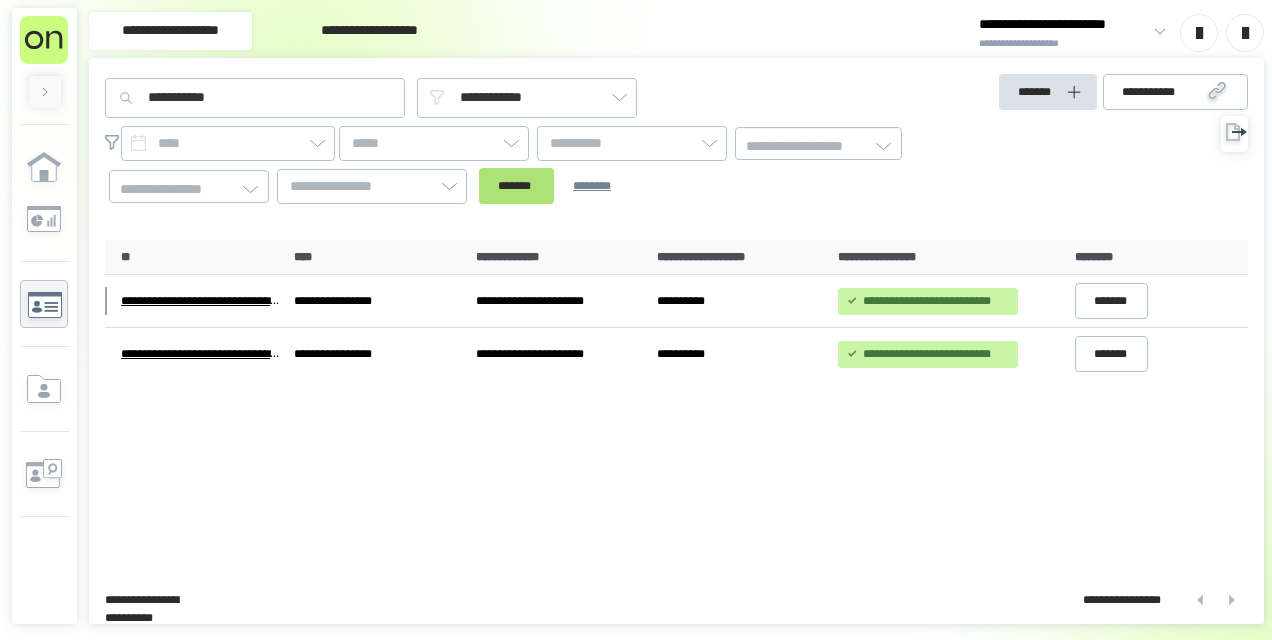 click on "*******" at bounding box center (516, 186) 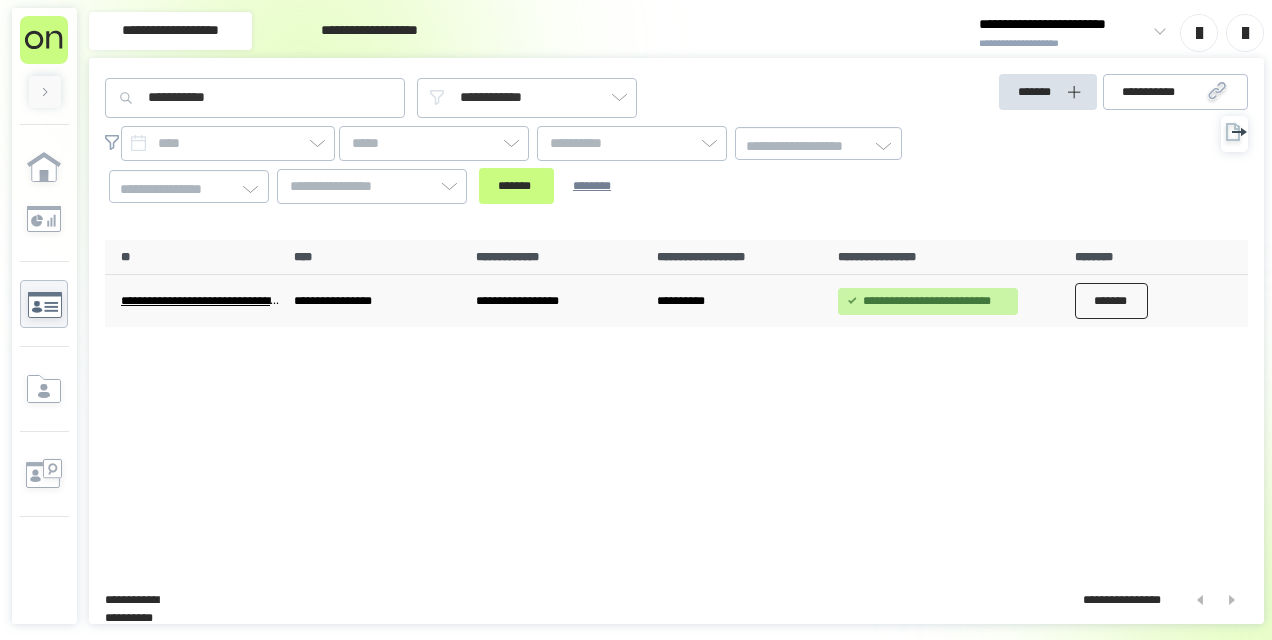 click on "*******" at bounding box center [1112, 301] 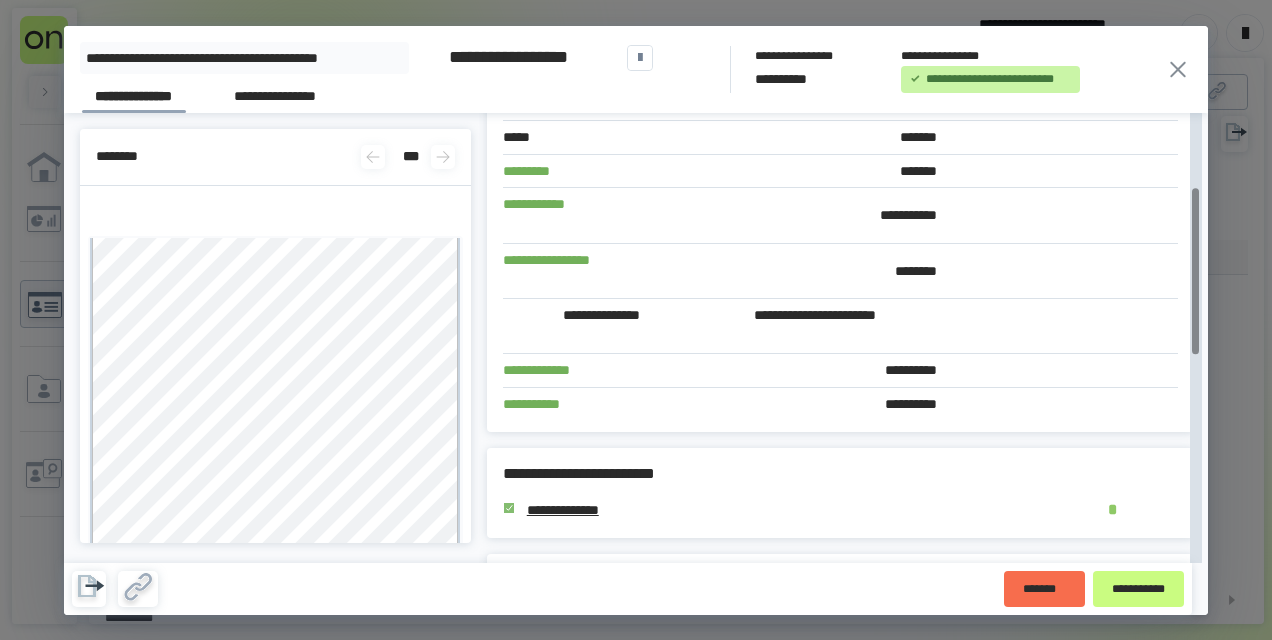 scroll, scrollTop: 200, scrollLeft: 0, axis: vertical 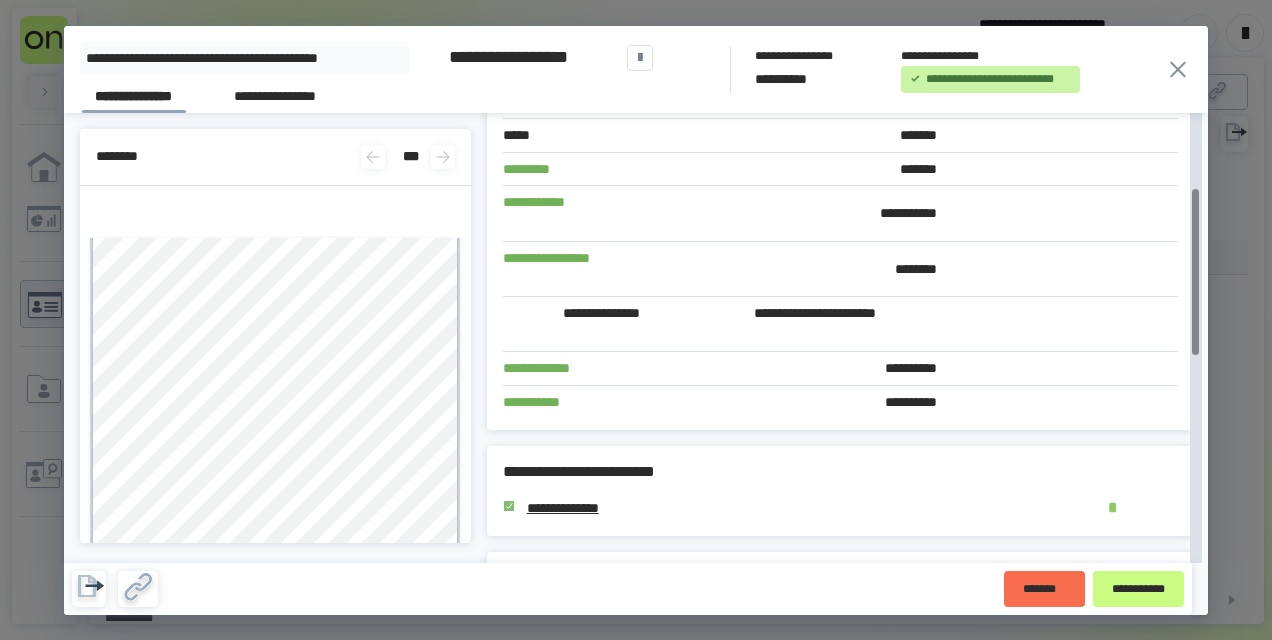 click 